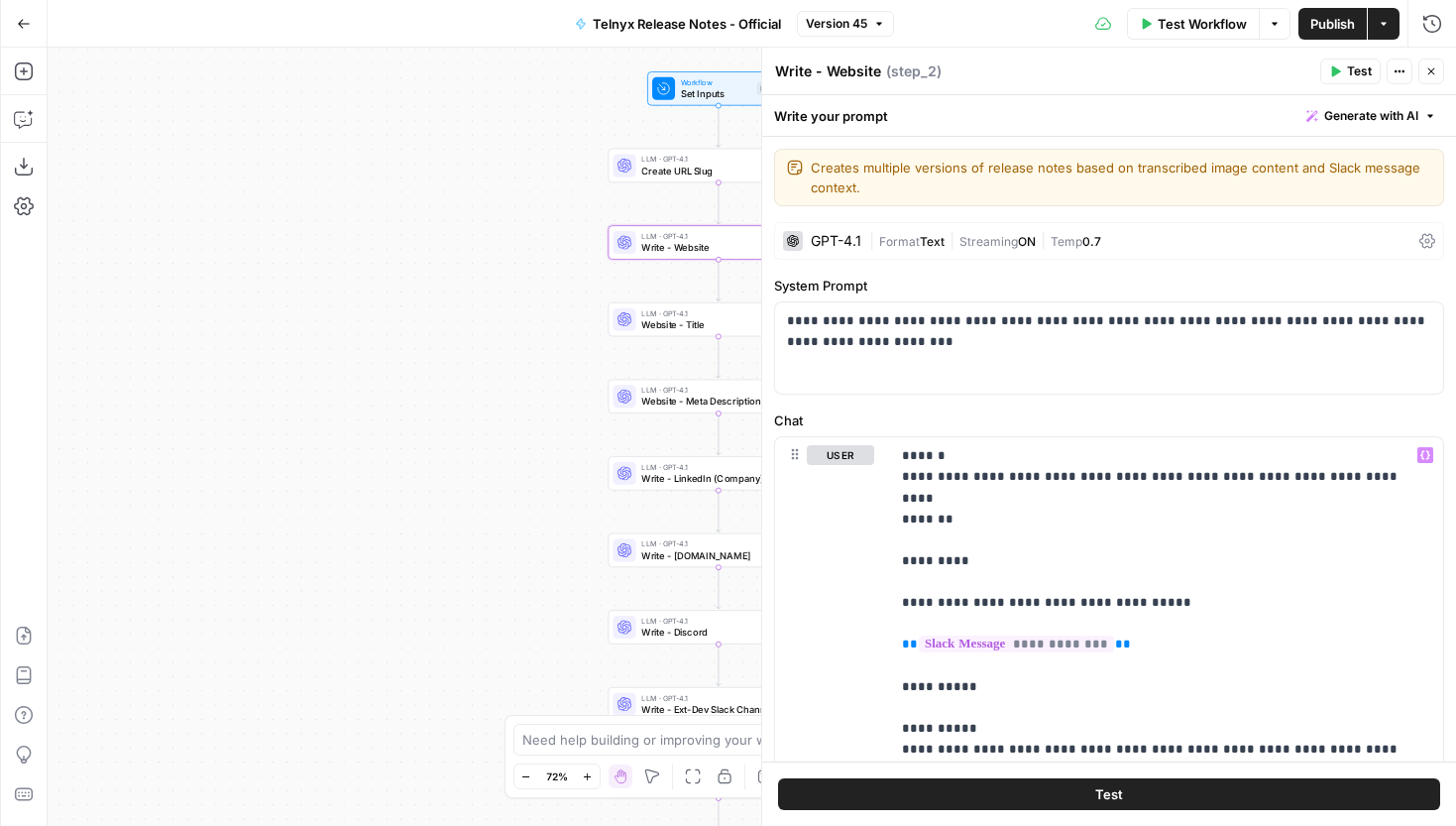 scroll, scrollTop: 0, scrollLeft: 0, axis: both 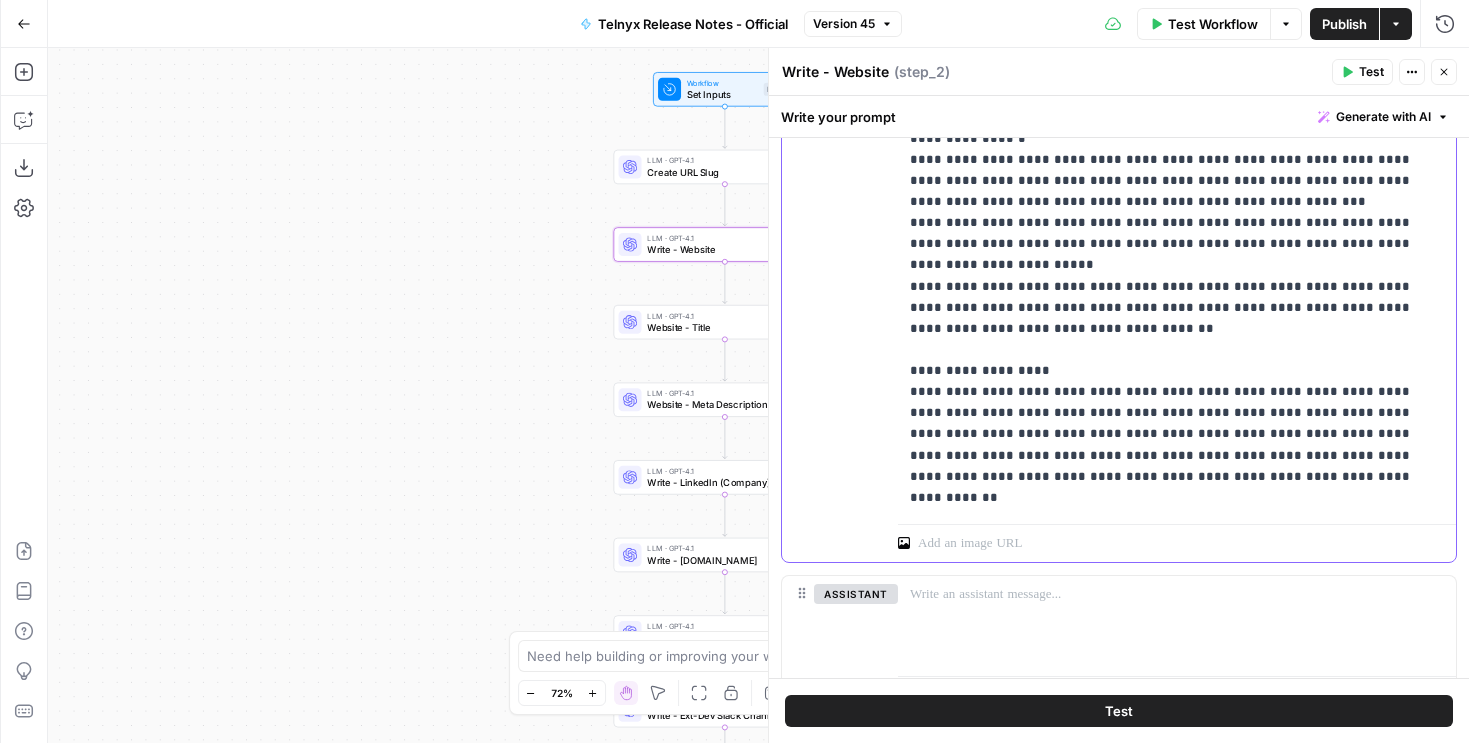 click on "**********" at bounding box center [1177, -2587] 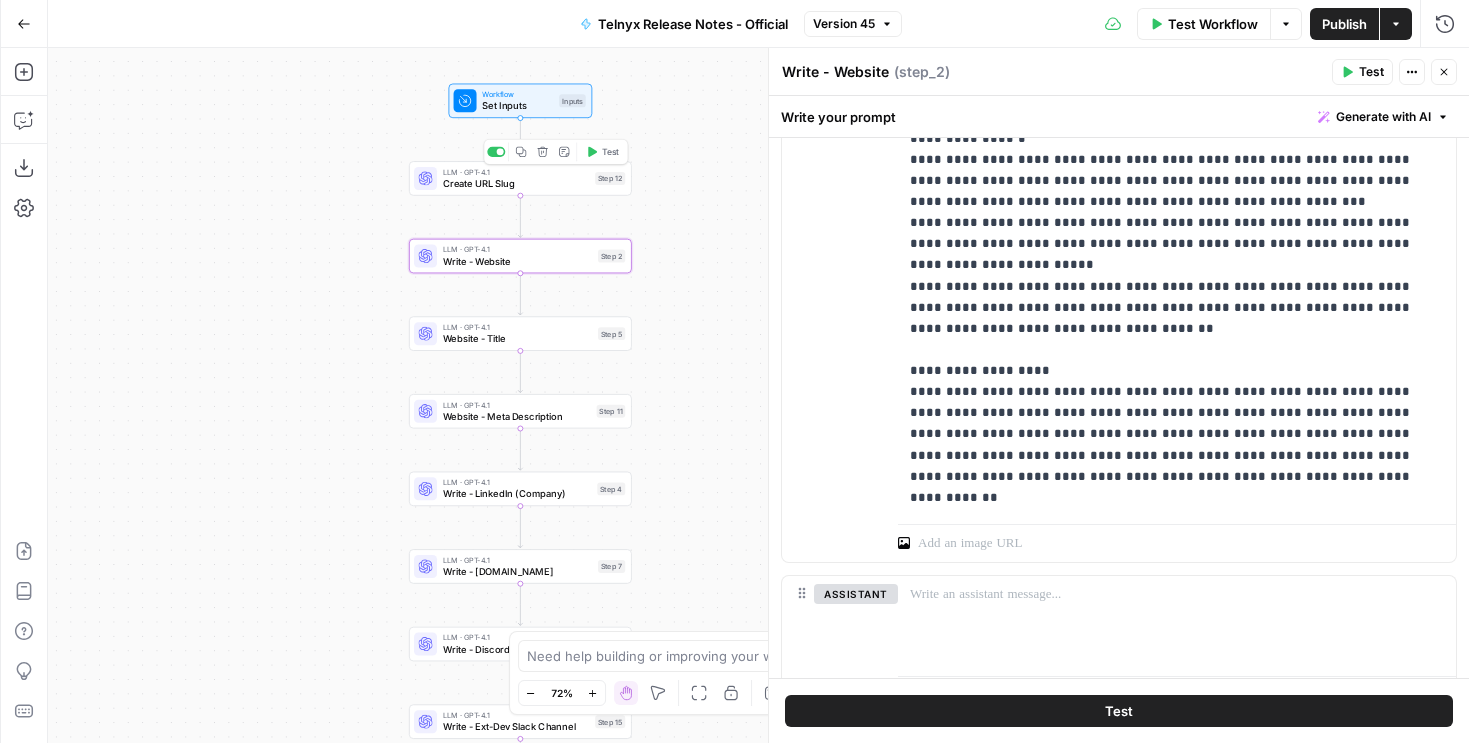 click on "Create URL Slug" at bounding box center (516, 183) 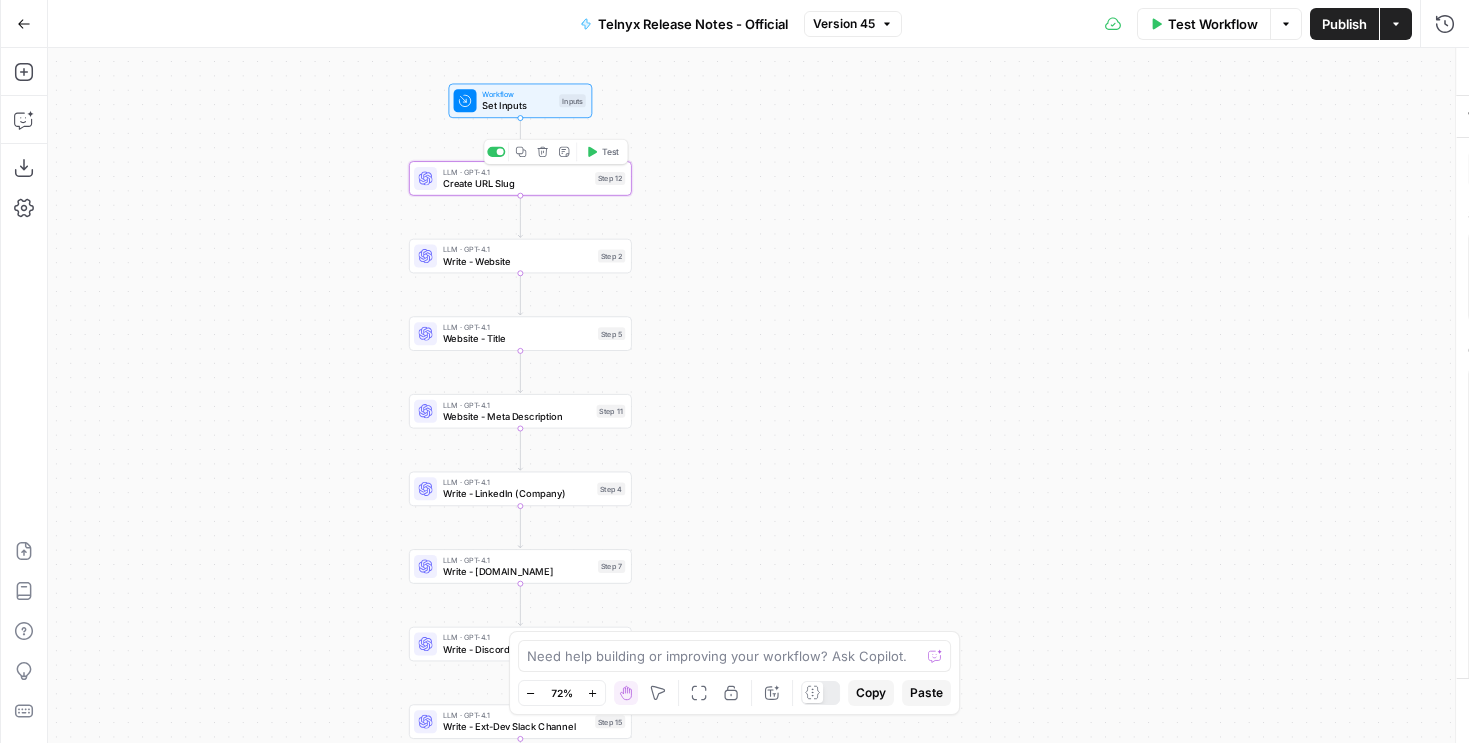 type on "Create URL Slug" 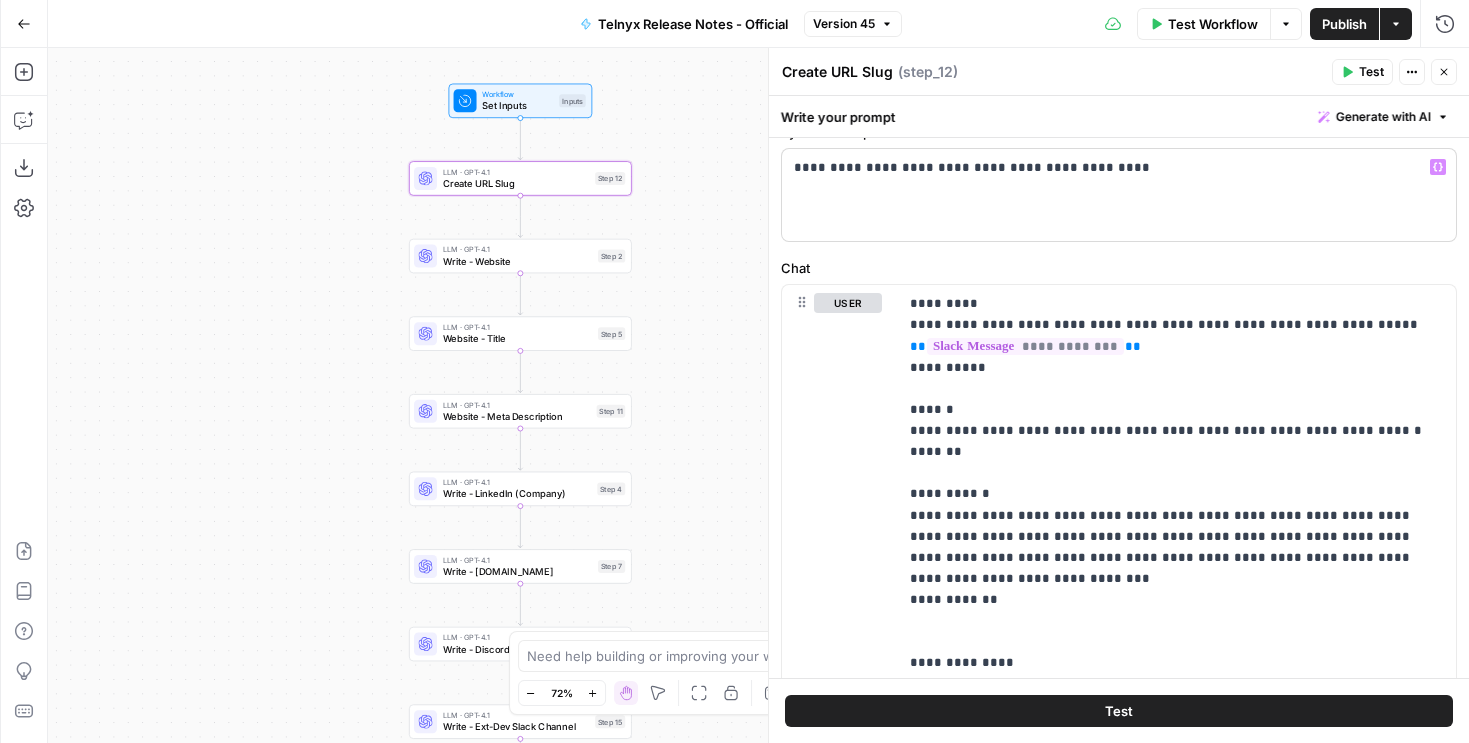 scroll, scrollTop: 87, scrollLeft: 0, axis: vertical 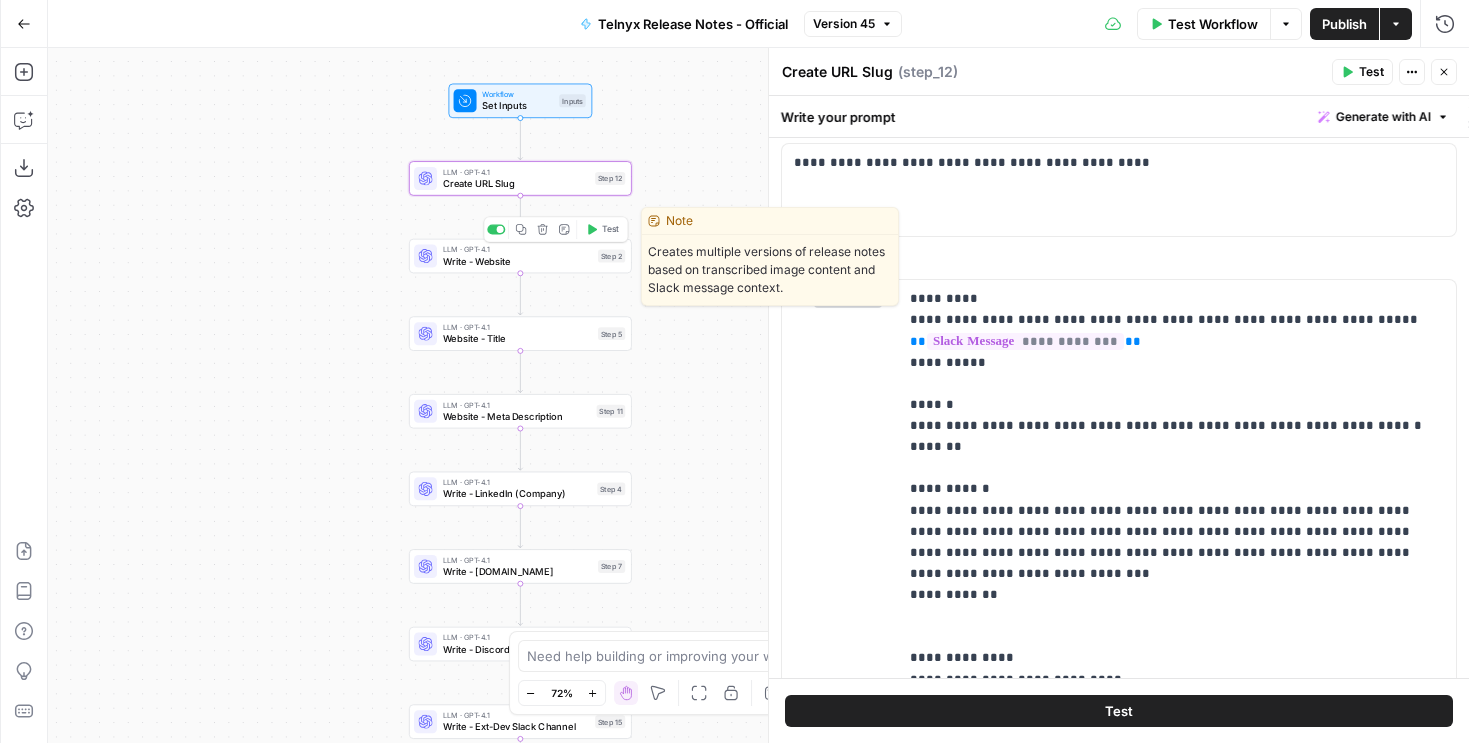 click on "Write - Website" at bounding box center [517, 261] 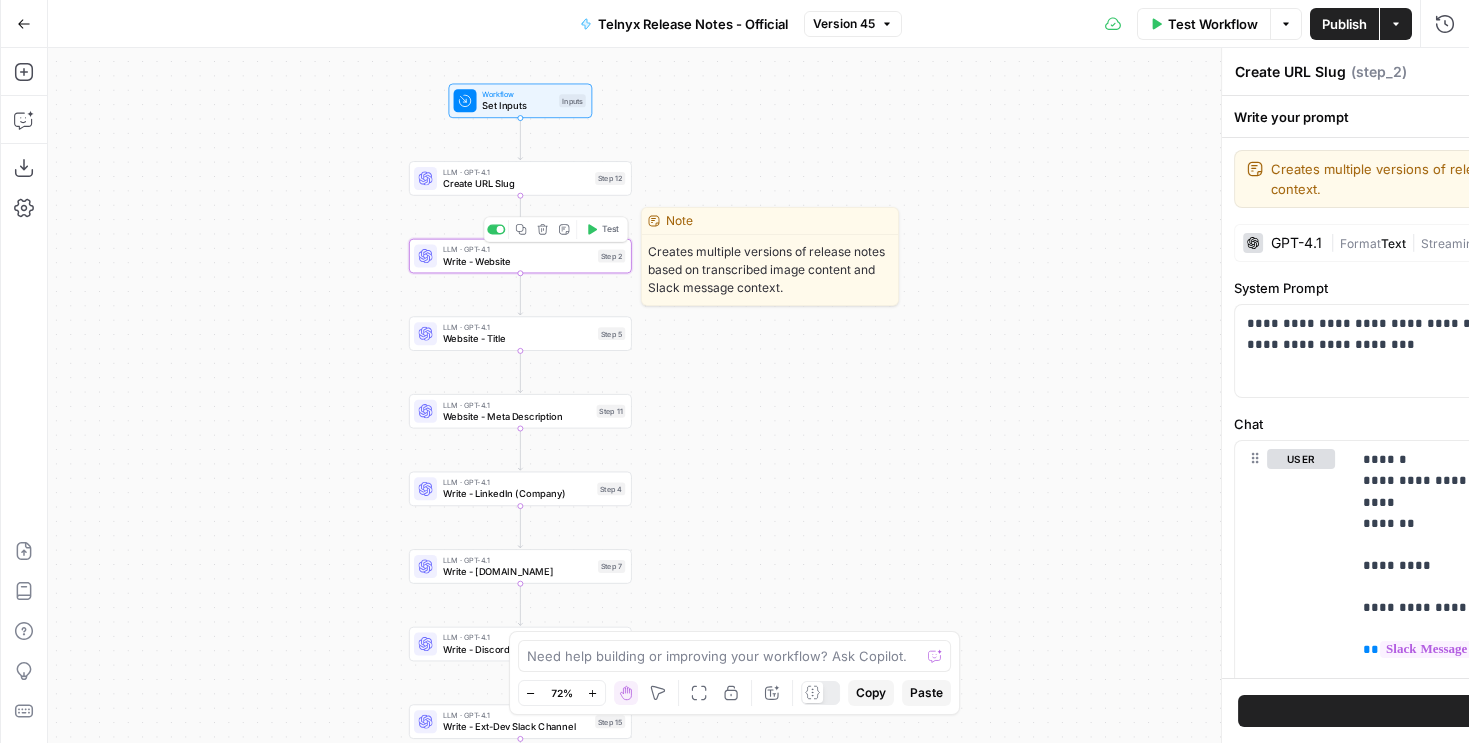 type on "Write - Website" 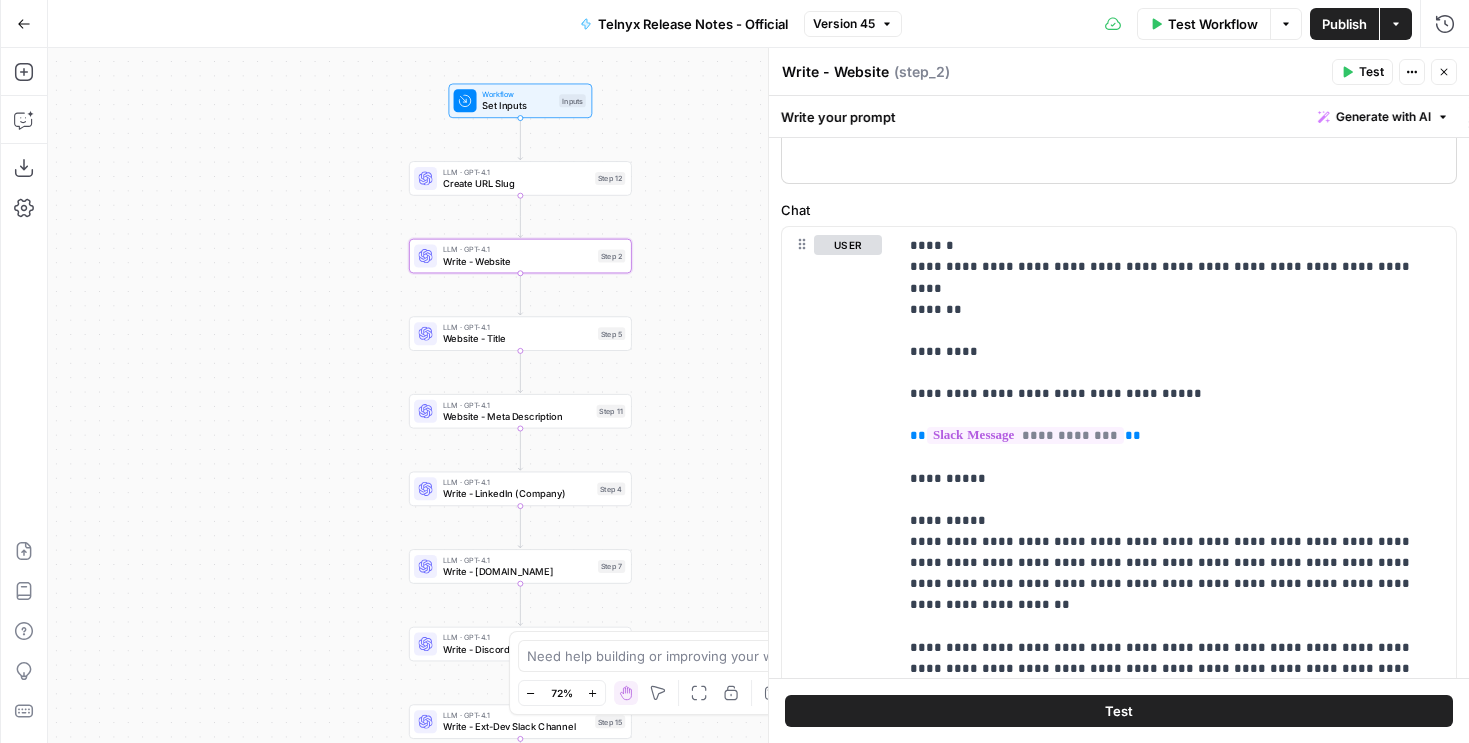 scroll, scrollTop: 249, scrollLeft: 0, axis: vertical 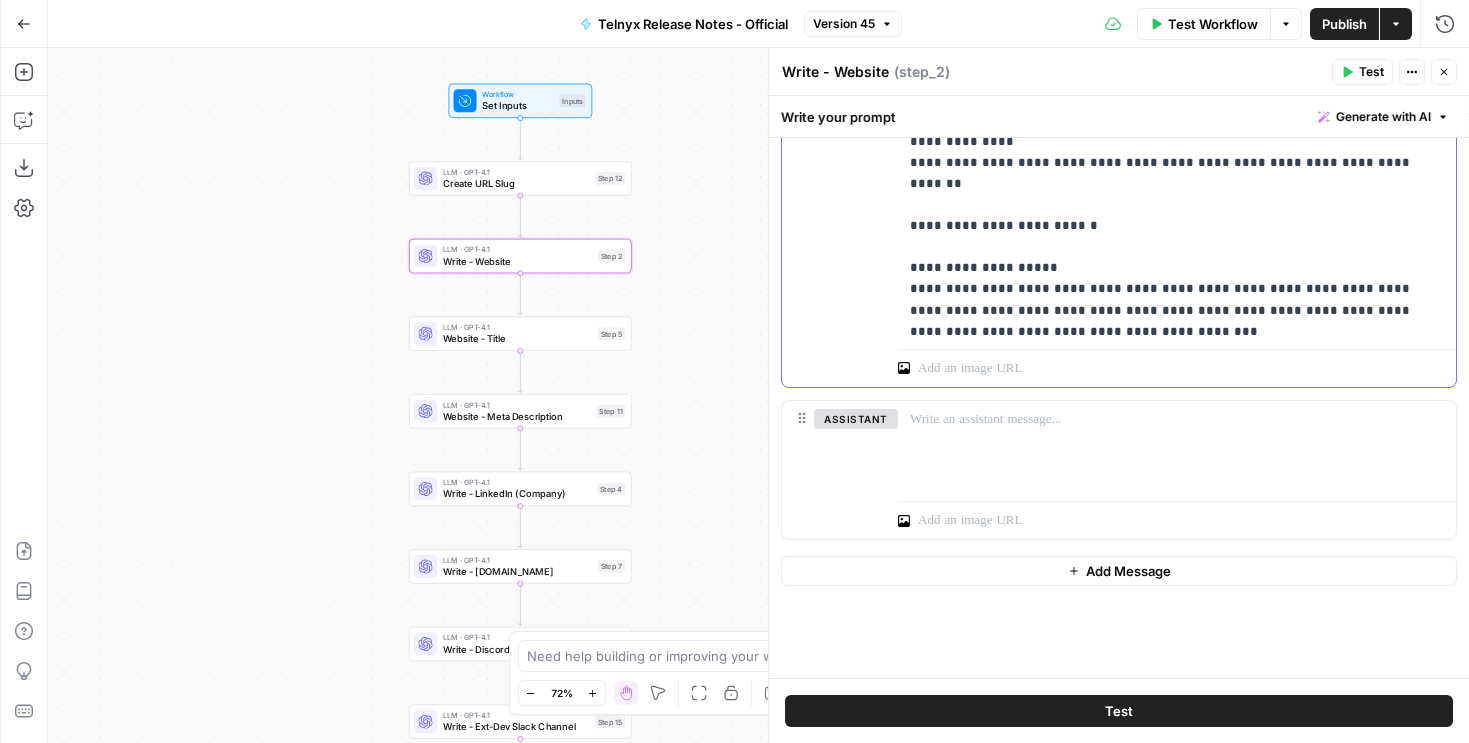click on "**********" at bounding box center (1177, 2000) 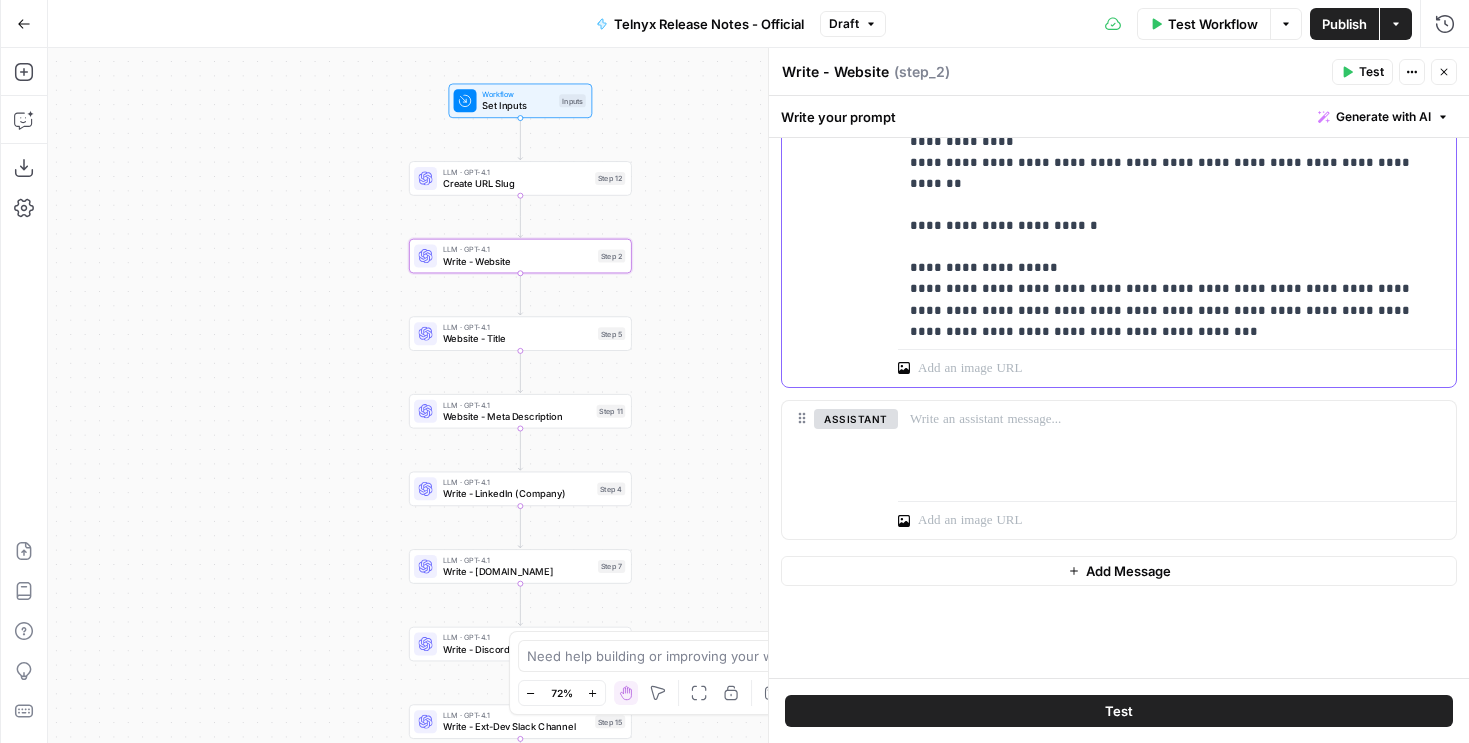 click on "**********" at bounding box center [1177, 2000] 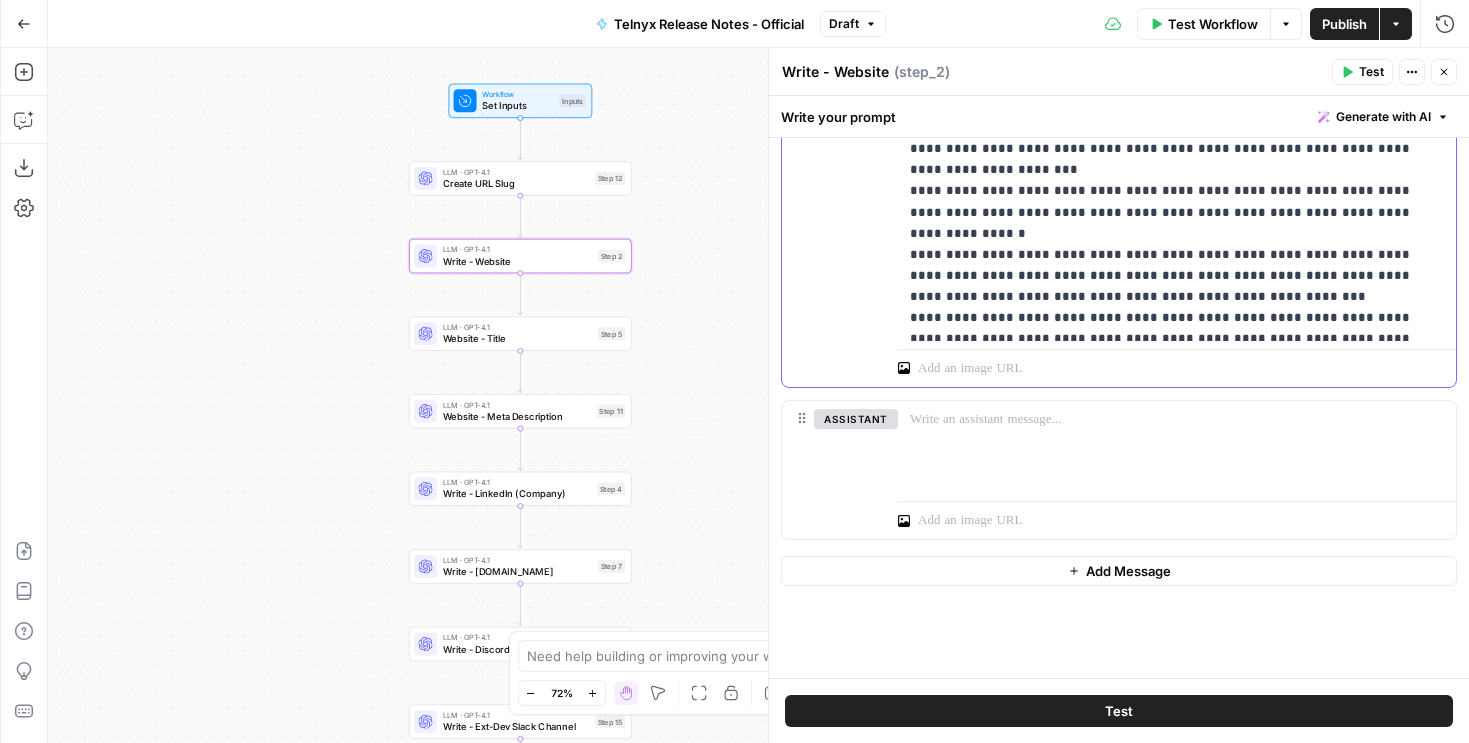 scroll, scrollTop: 5391, scrollLeft: 0, axis: vertical 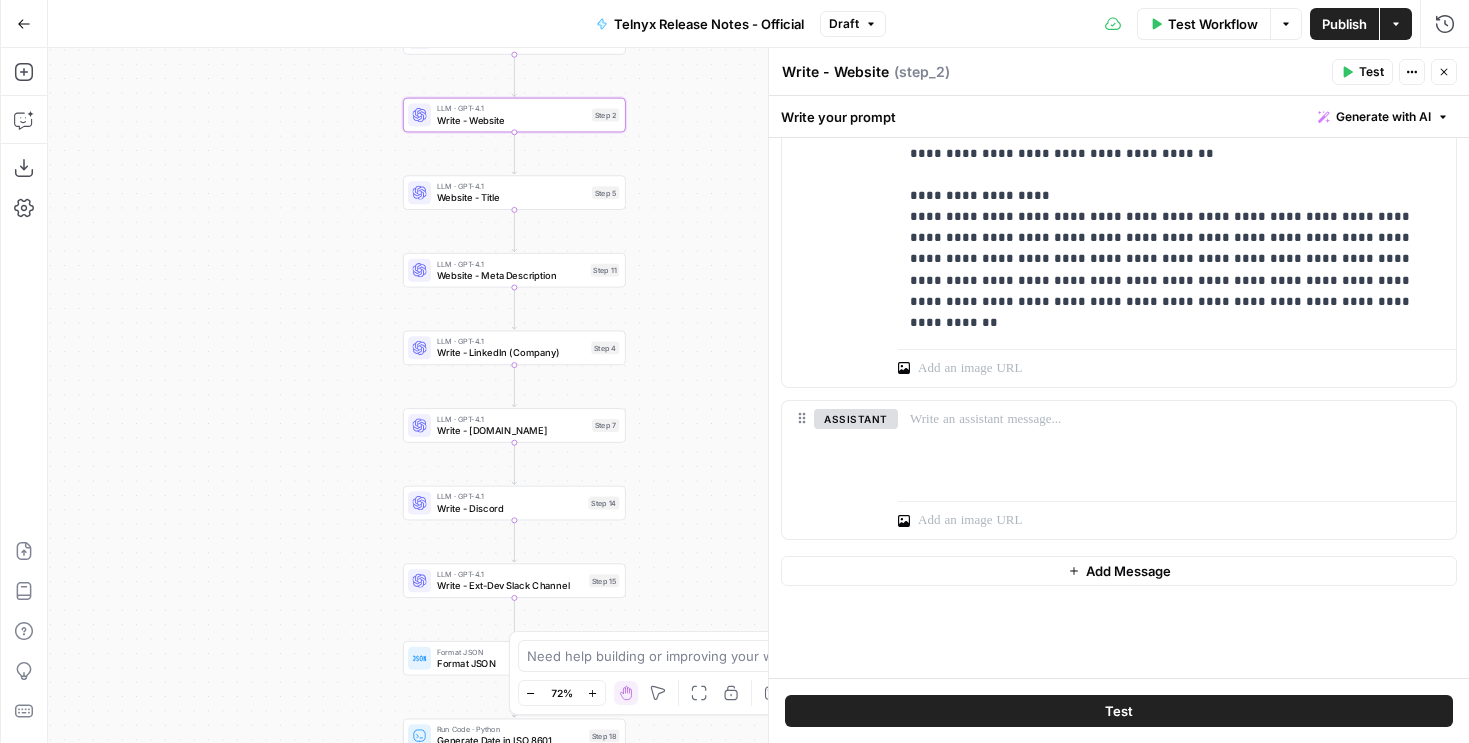 drag, startPoint x: 714, startPoint y: 405, endPoint x: 702, endPoint y: 101, distance: 304.23676 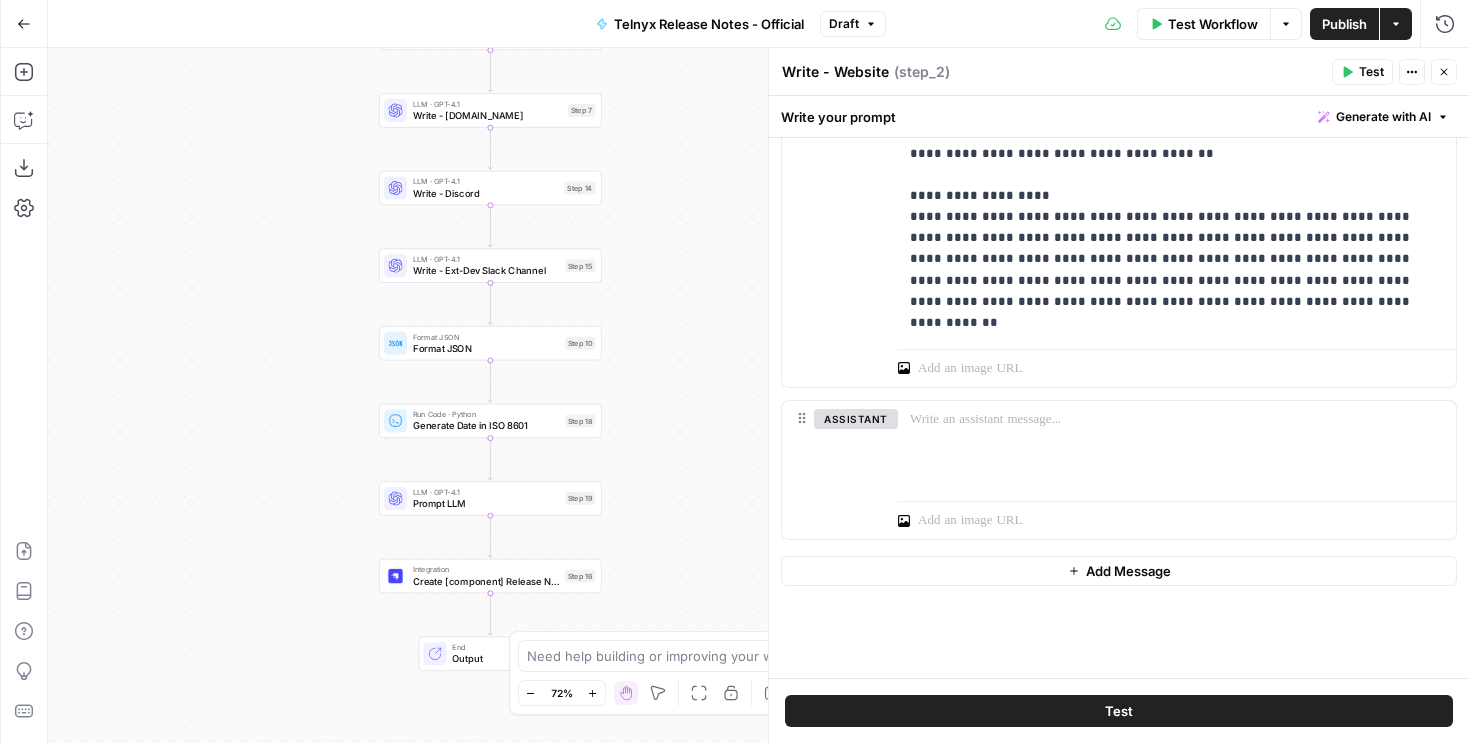 drag, startPoint x: 679, startPoint y: 486, endPoint x: 661, endPoint y: 334, distance: 153.06207 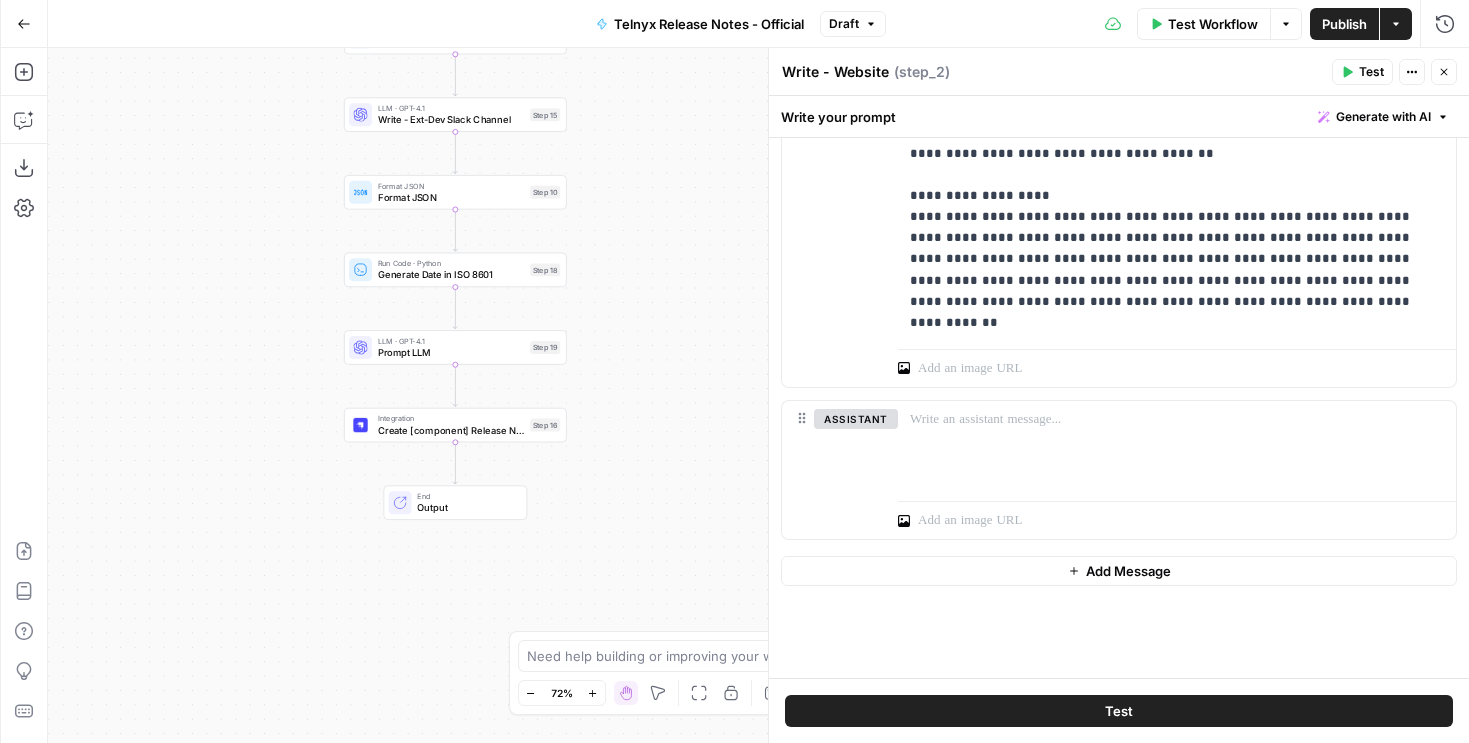 drag, startPoint x: 676, startPoint y: 400, endPoint x: 641, endPoint y: 249, distance: 155.00322 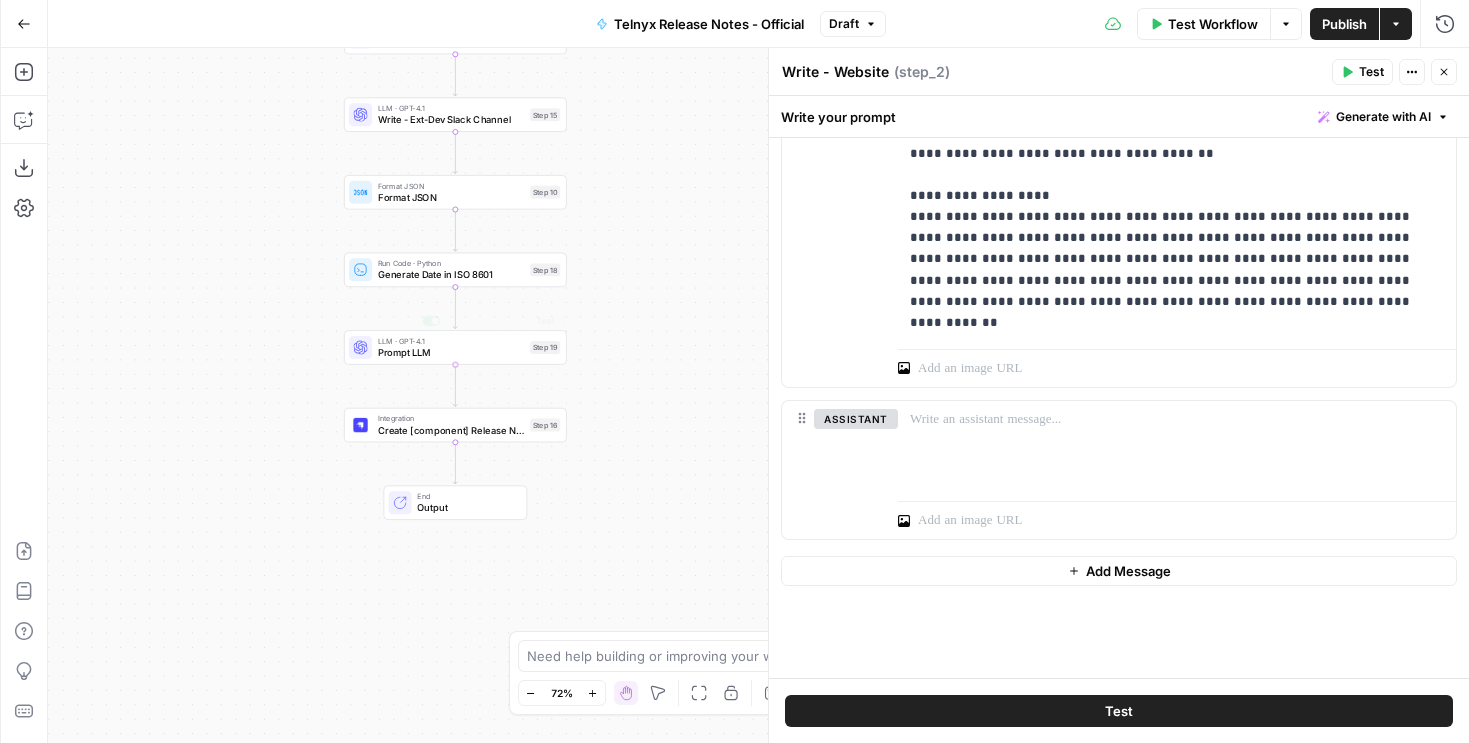click on "Create [component] Release Note Item" at bounding box center [451, 430] 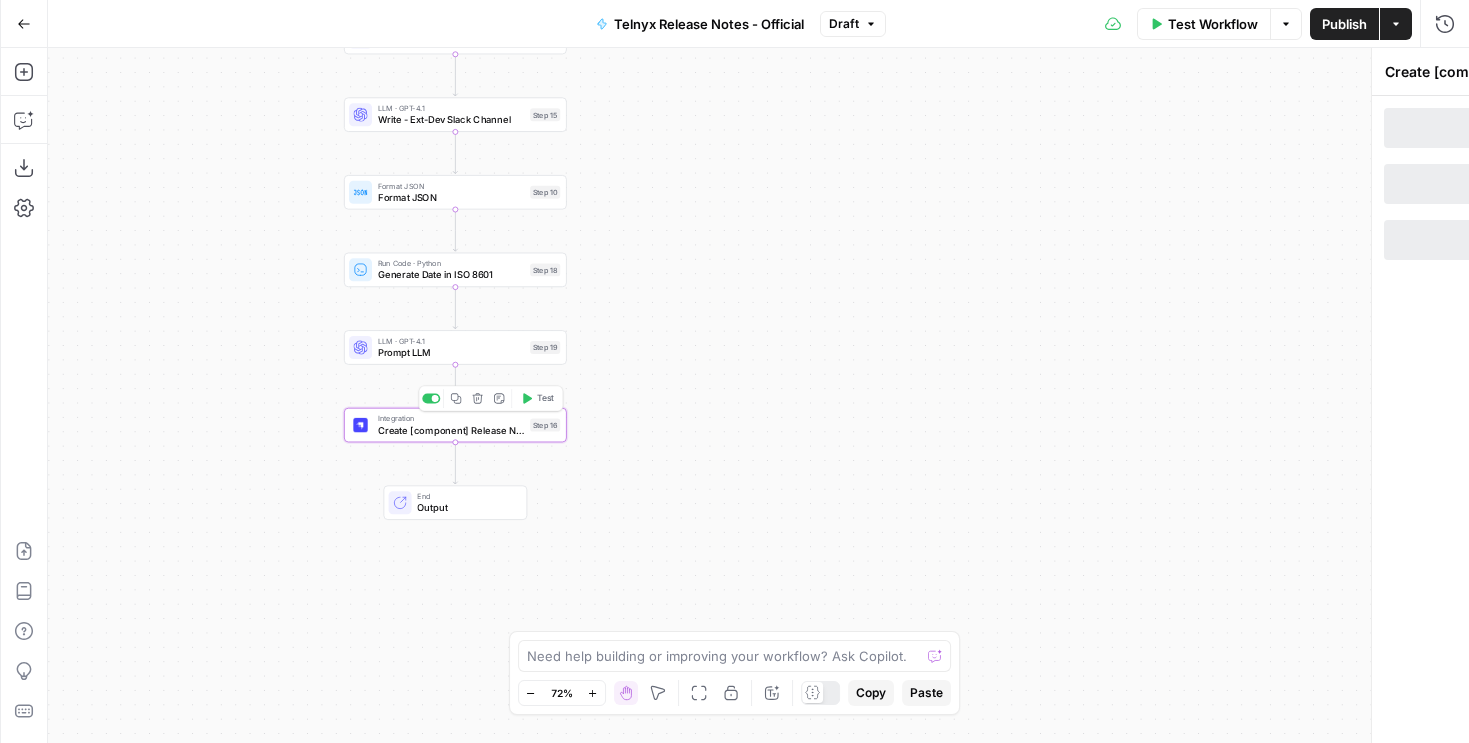 click on "Create [component] Release Note Item" at bounding box center [451, 430] 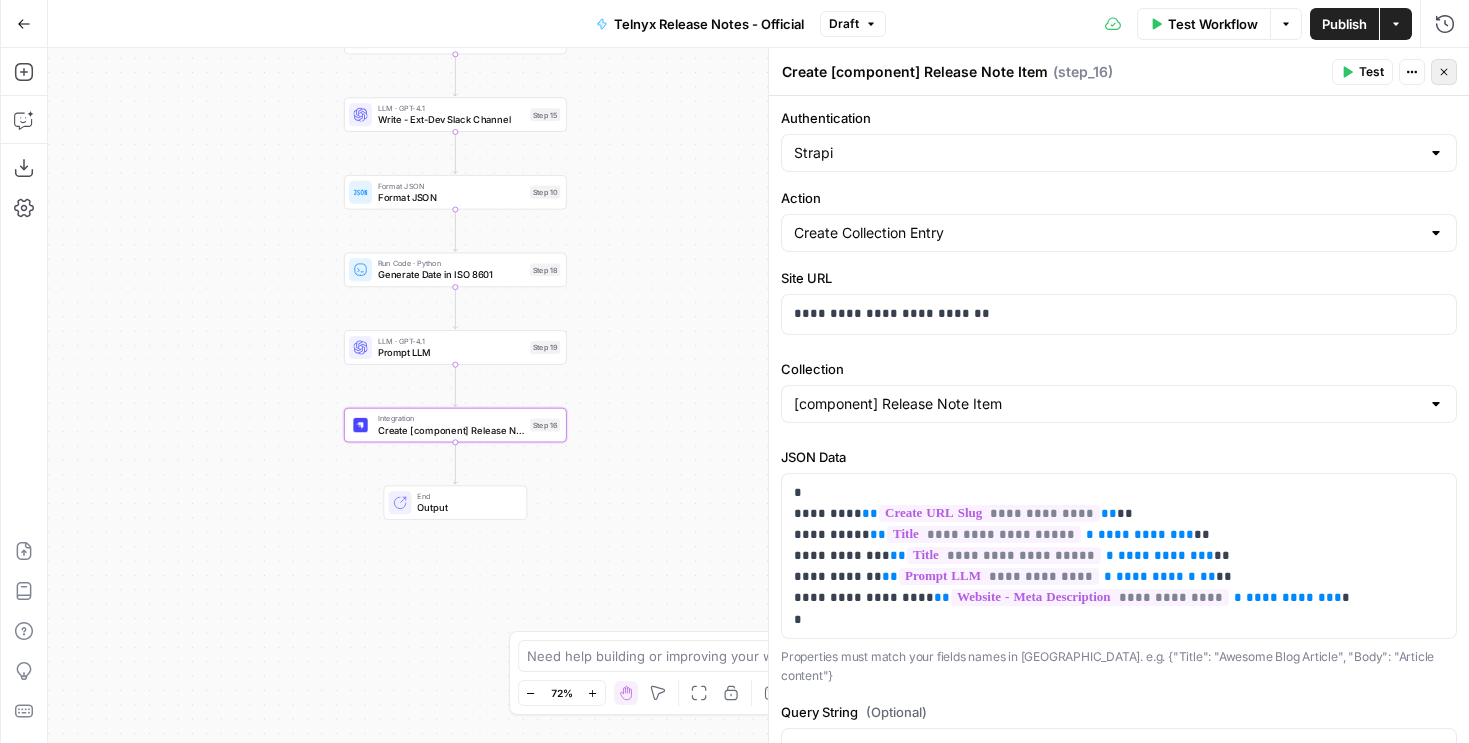 click 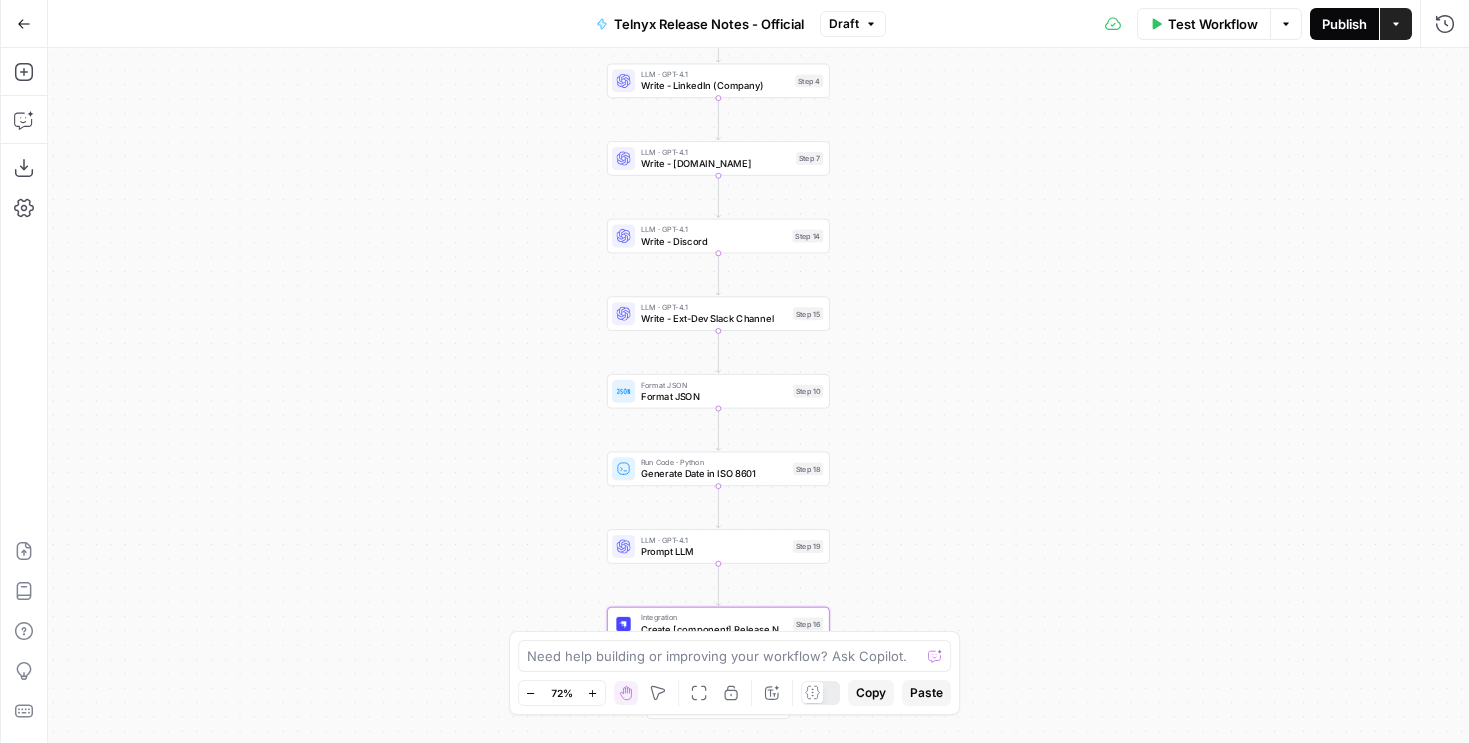 click on "Publish" at bounding box center [1344, 24] 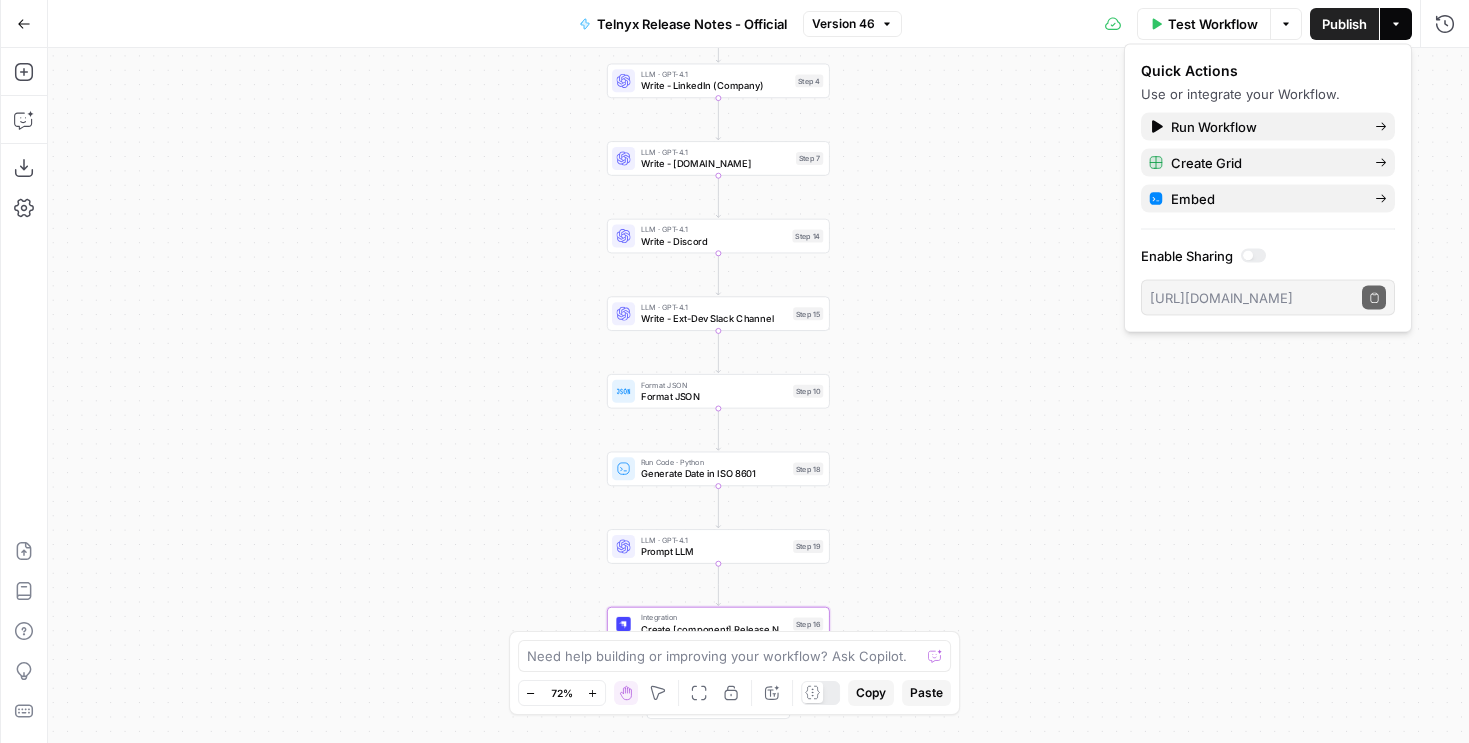 click on "Workflow Set Inputs Inputs LLM · GPT-4.1 Create URL Slug Step 12 LLM · GPT-4.1 Write - Website Step 2 LLM · GPT-4.1 Website -  Title Step 5 LLM · GPT-4.1 Website -  Meta Description Step 11 LLM · GPT-4.1 Write - LinkedIn (Company) Step 4 LLM · GPT-4.1 Write - x.com Step 7 LLM · GPT-4.1 Write - Discord Step 14 LLM · GPT-4.1 Write - Ext-Dev Slack Channel Step 15 Format JSON Format JSON Step 10 Run Code · Python Generate Date in ISO 8601 Step 18 LLM · GPT-4.1 Prompt LLM Step 19 Integration Create [component] Release Note Item Step 16 End Output" at bounding box center (758, 395) 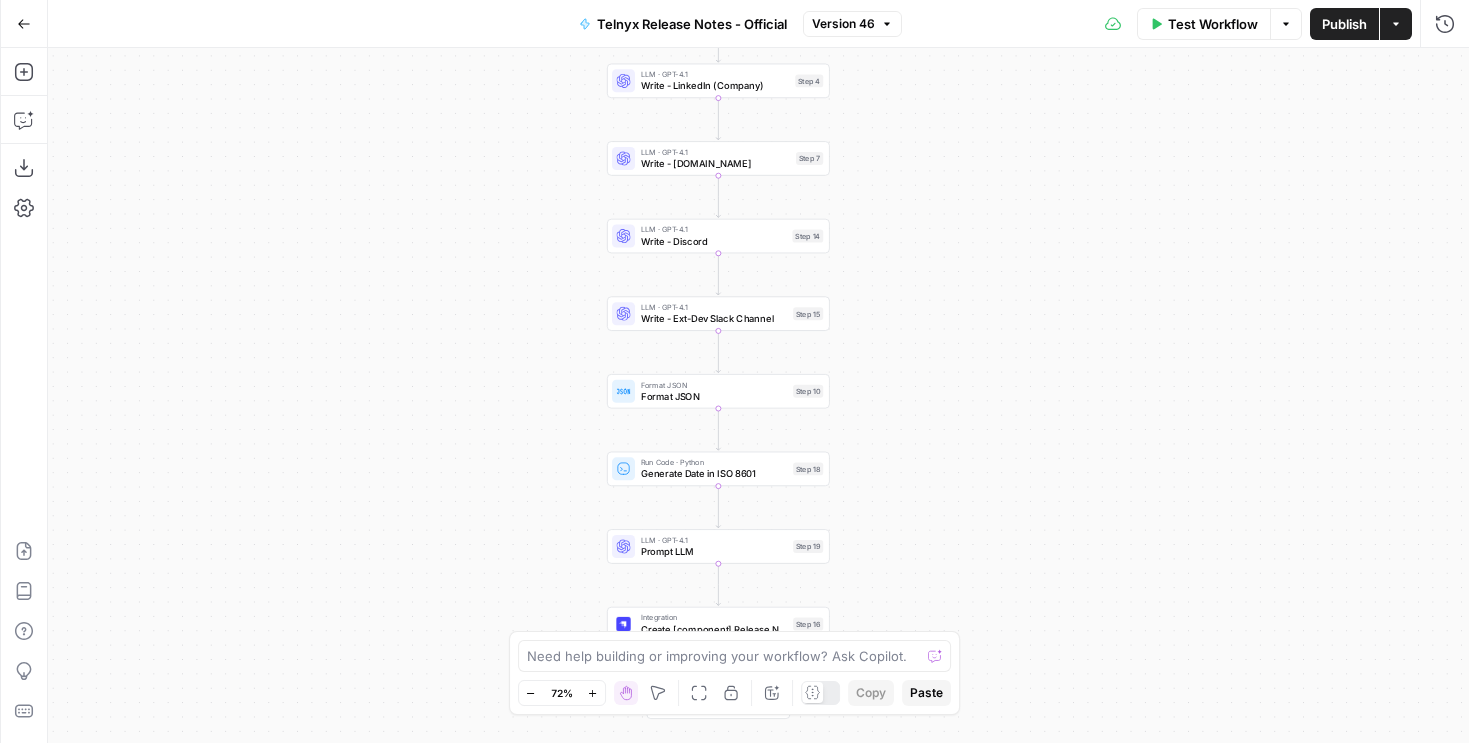 click on "Workflow Set Inputs Inputs LLM · GPT-4.1 Create URL Slug Step 12 LLM · GPT-4.1 Write - Website Step 2 LLM · GPT-4.1 Website -  Title Step 5 LLM · GPT-4.1 Website -  Meta Description Step 11 LLM · GPT-4.1 Write - LinkedIn (Company) Step 4 LLM · GPT-4.1 Write - x.com Step 7 LLM · GPT-4.1 Write - Discord Step 14 LLM · GPT-4.1 Write - Ext-Dev Slack Channel Step 15 Format JSON Format JSON Step 10 Run Code · Python Generate Date in ISO 8601 Step 18 LLM · GPT-4.1 Prompt LLM Step 19 Integration Create [component] Release Note Item Step 16 End Output" at bounding box center (758, 395) 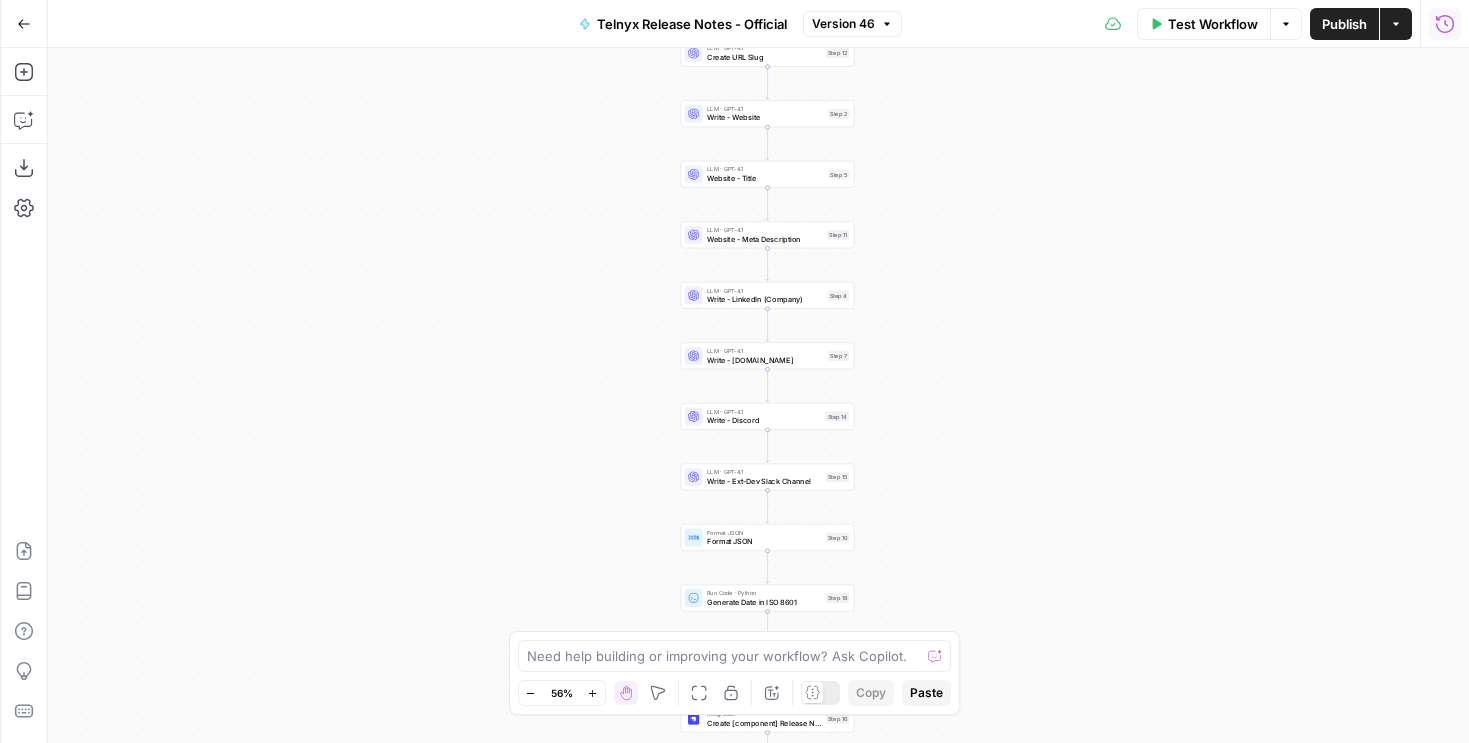 click 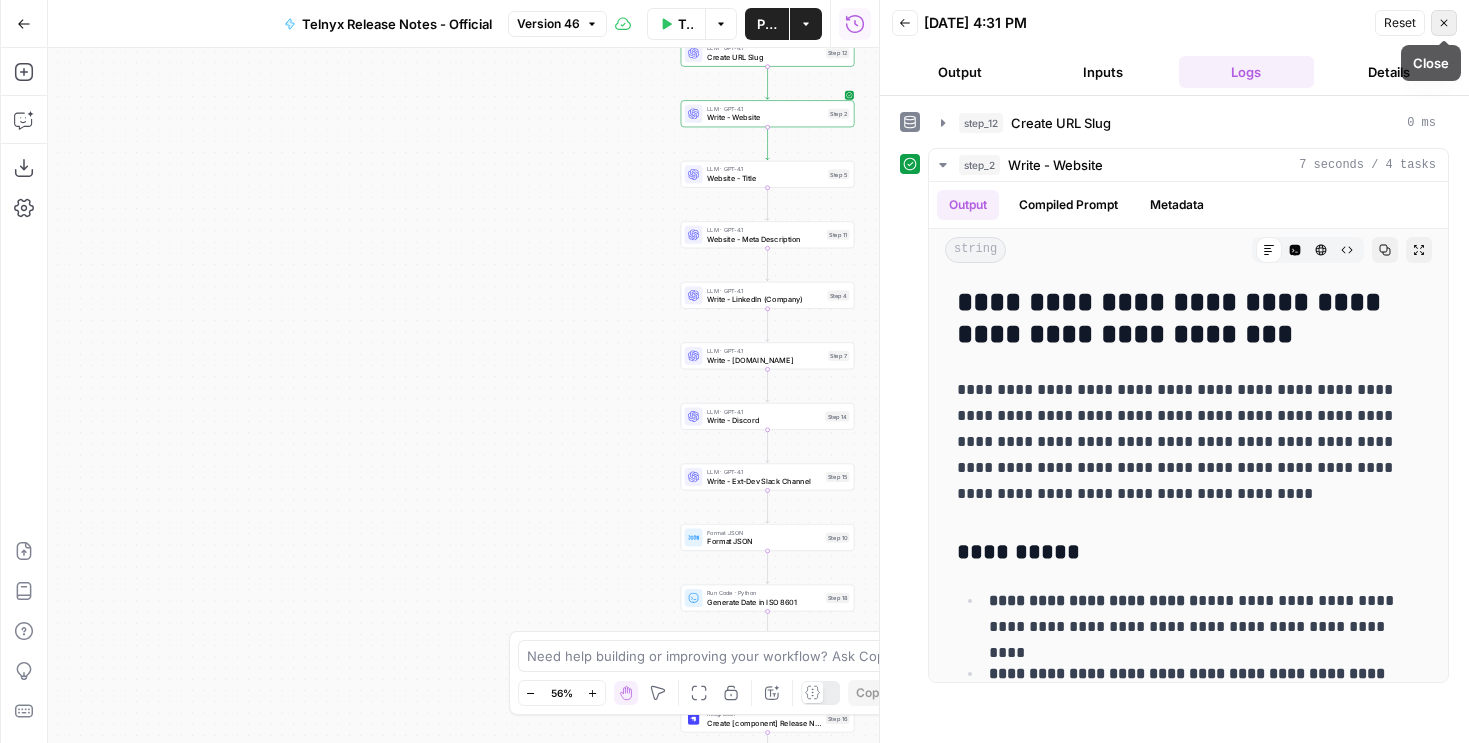 click 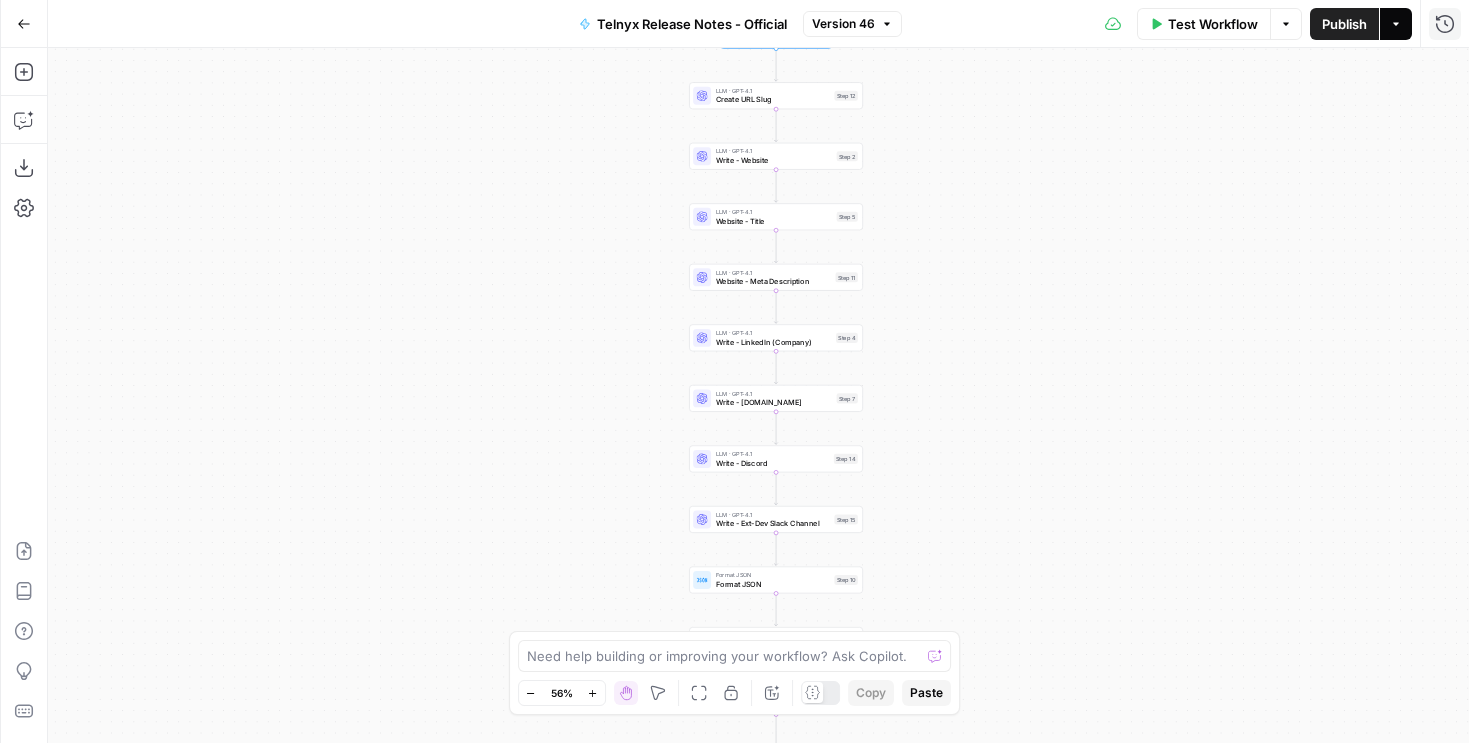 click 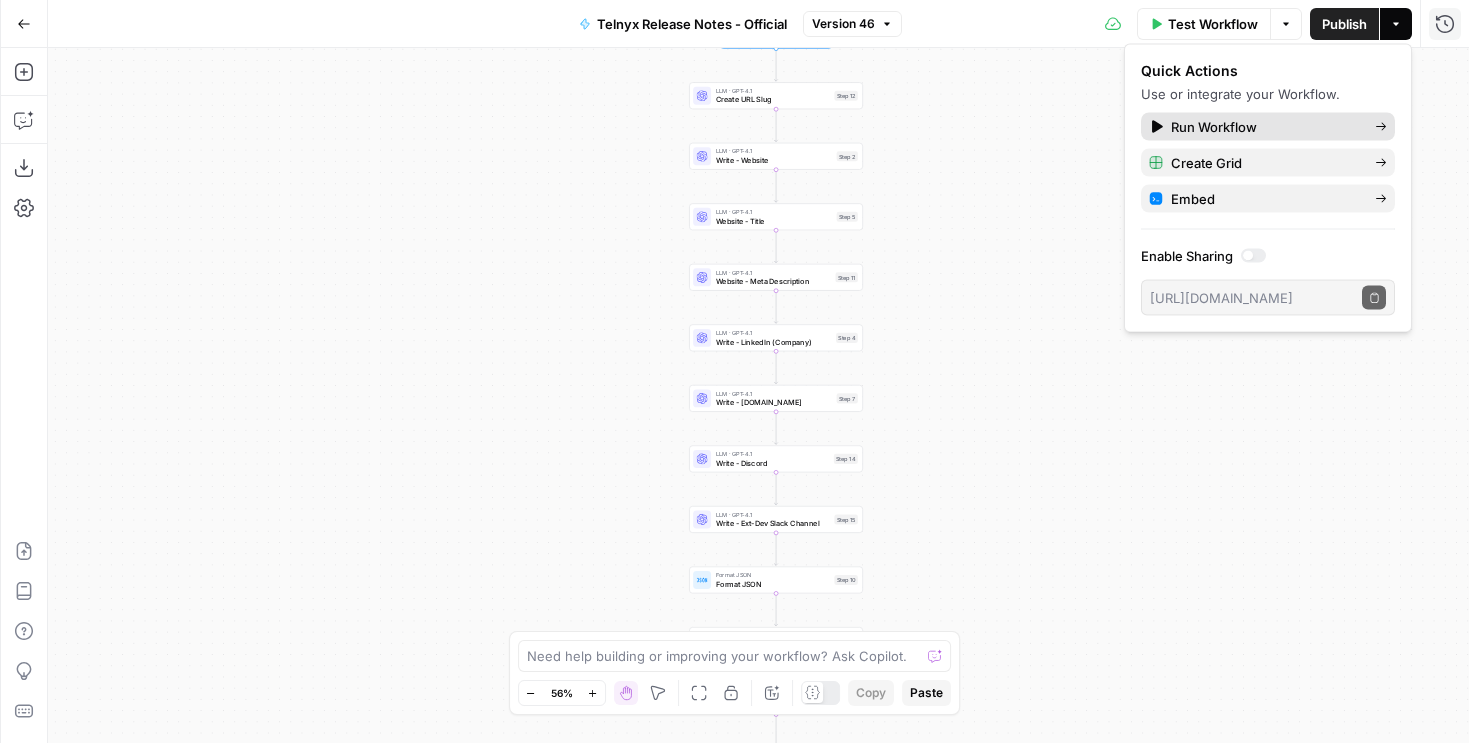 click on "Run Workflow" at bounding box center (1268, 127) 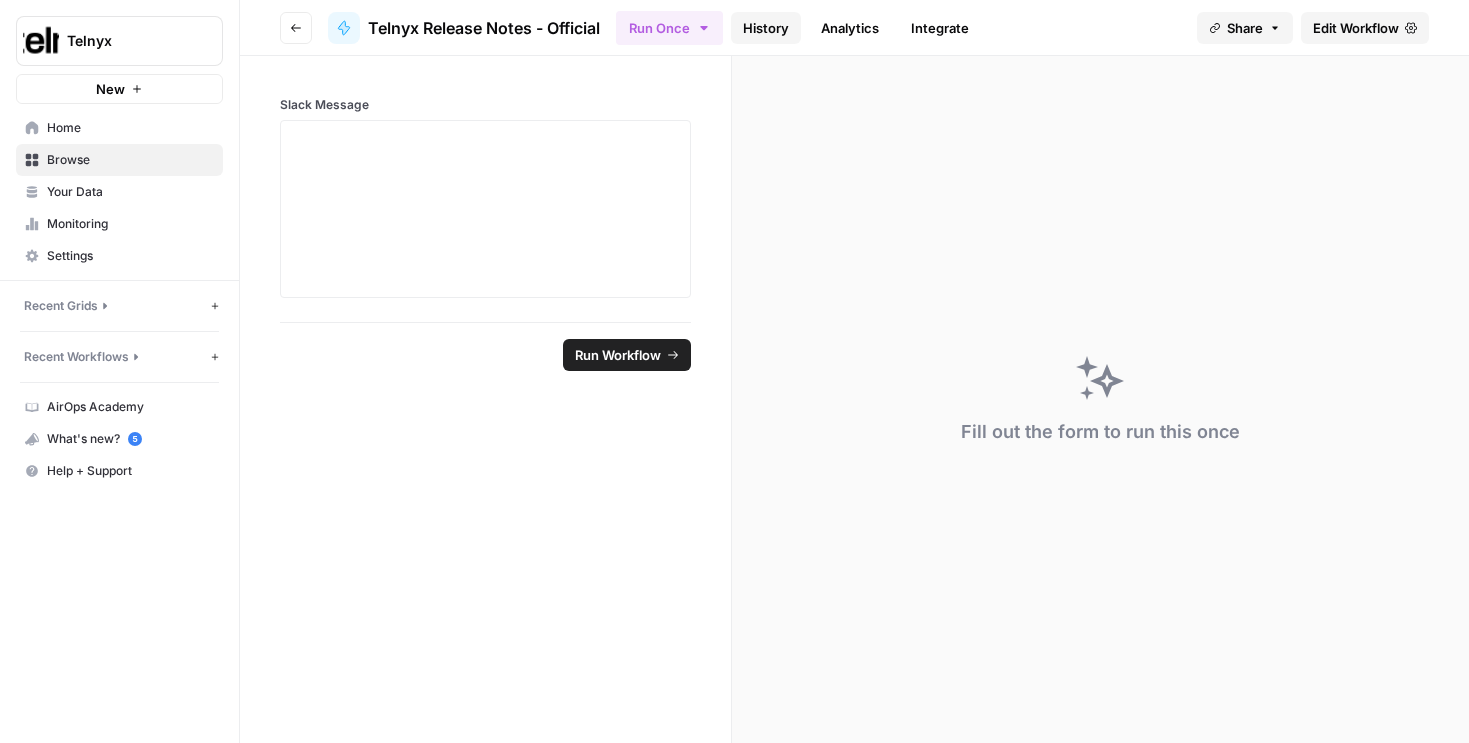 click on "History" at bounding box center (766, 28) 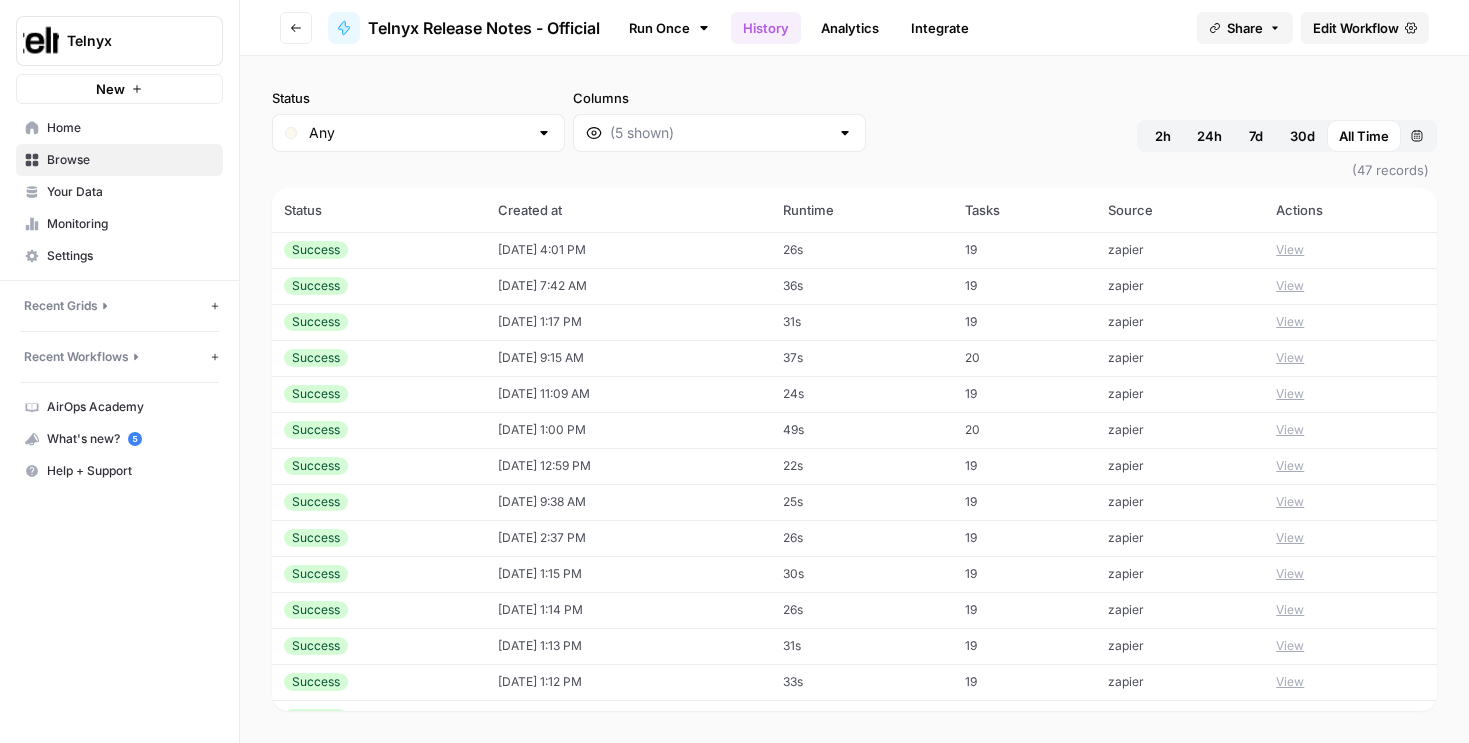 click on "Status Any Columns 2h 24h 7d 30d All Time Custom range" at bounding box center (854, 120) 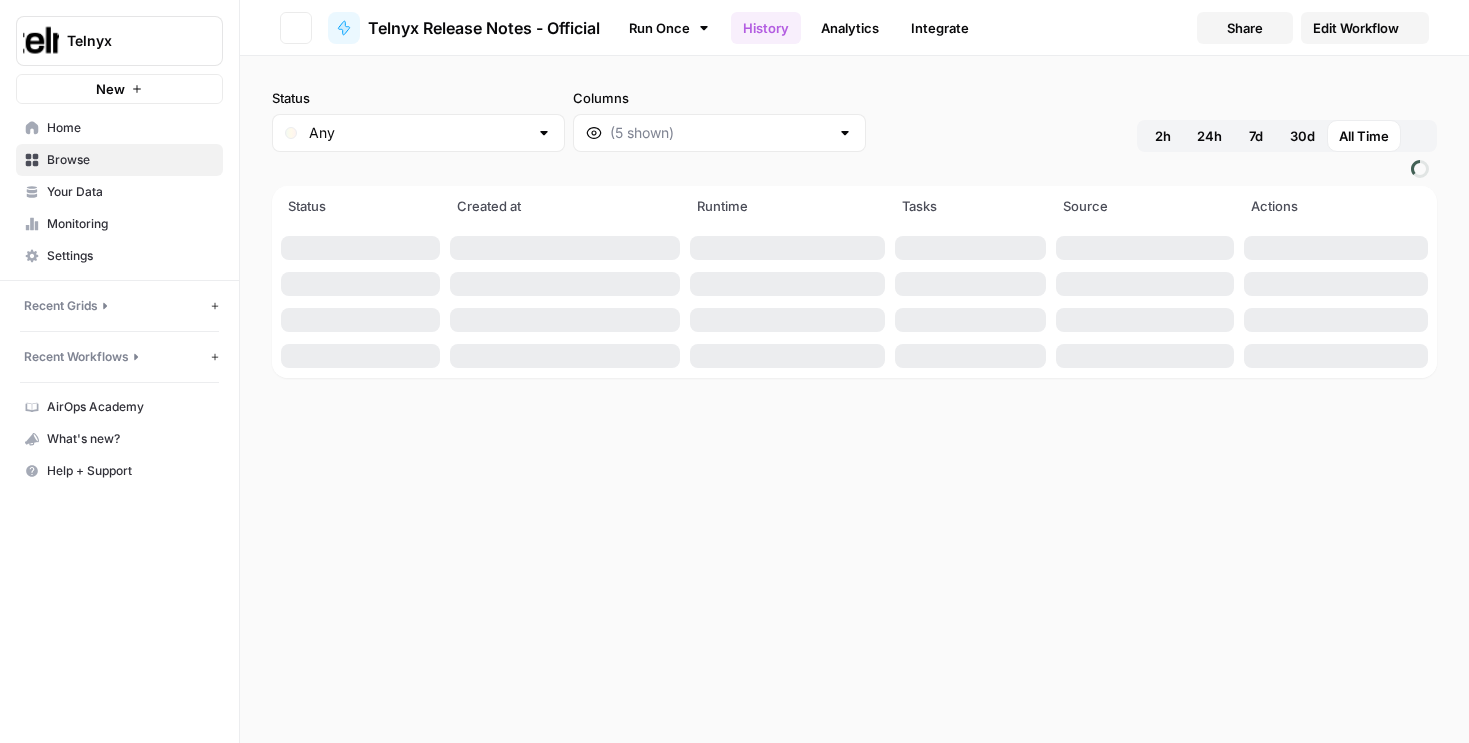 scroll, scrollTop: 0, scrollLeft: 0, axis: both 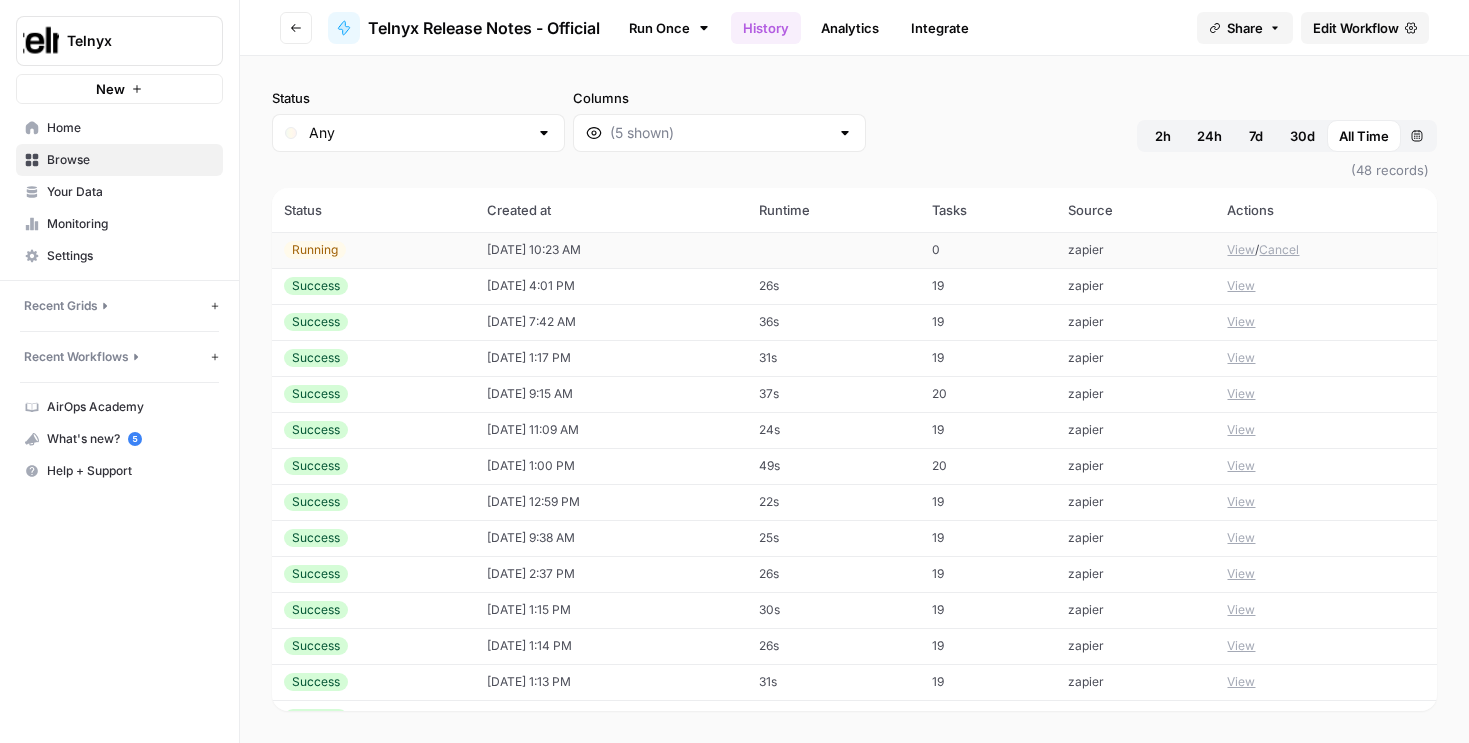 click on "07/02/25 at 10:23 AM" at bounding box center (611, 250) 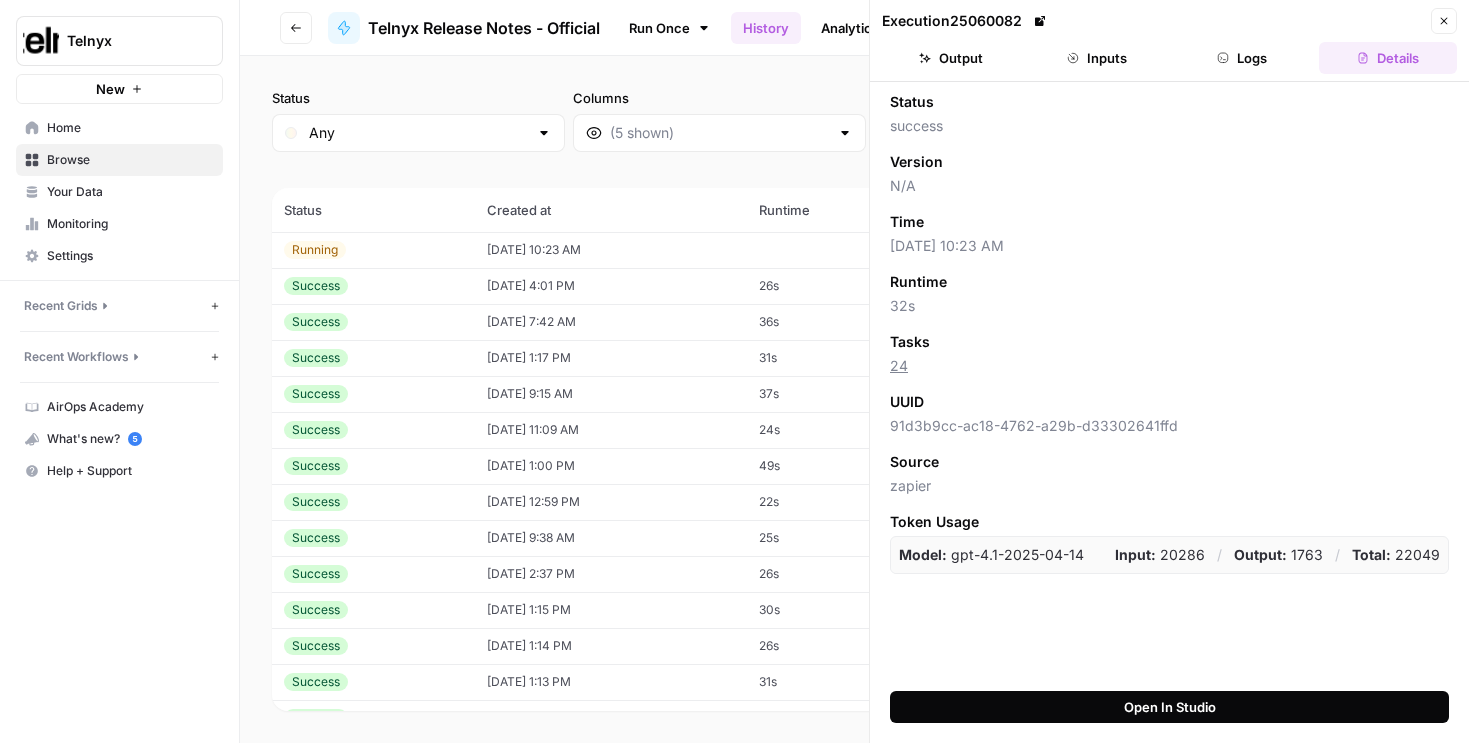 click on "Open In Studio" at bounding box center [1170, 707] 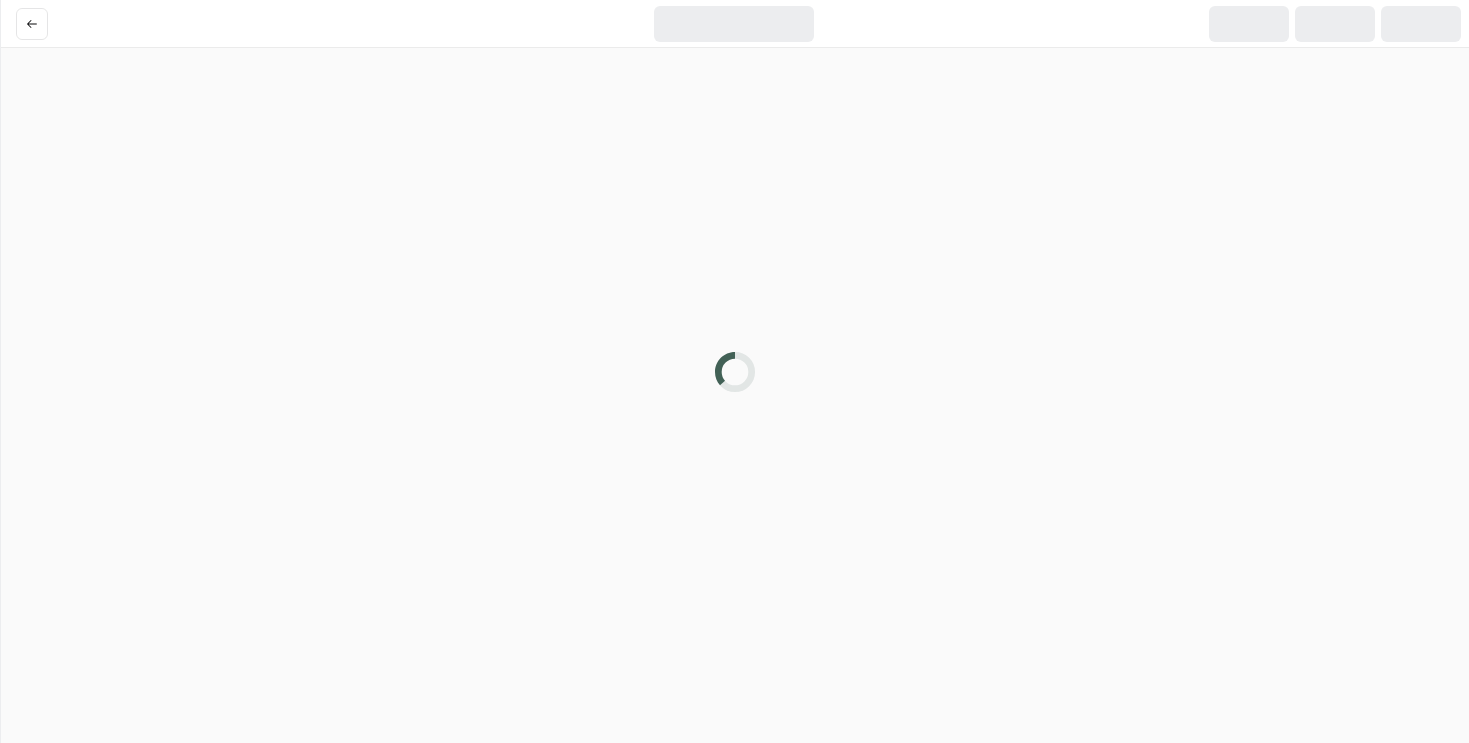 scroll, scrollTop: 0, scrollLeft: 0, axis: both 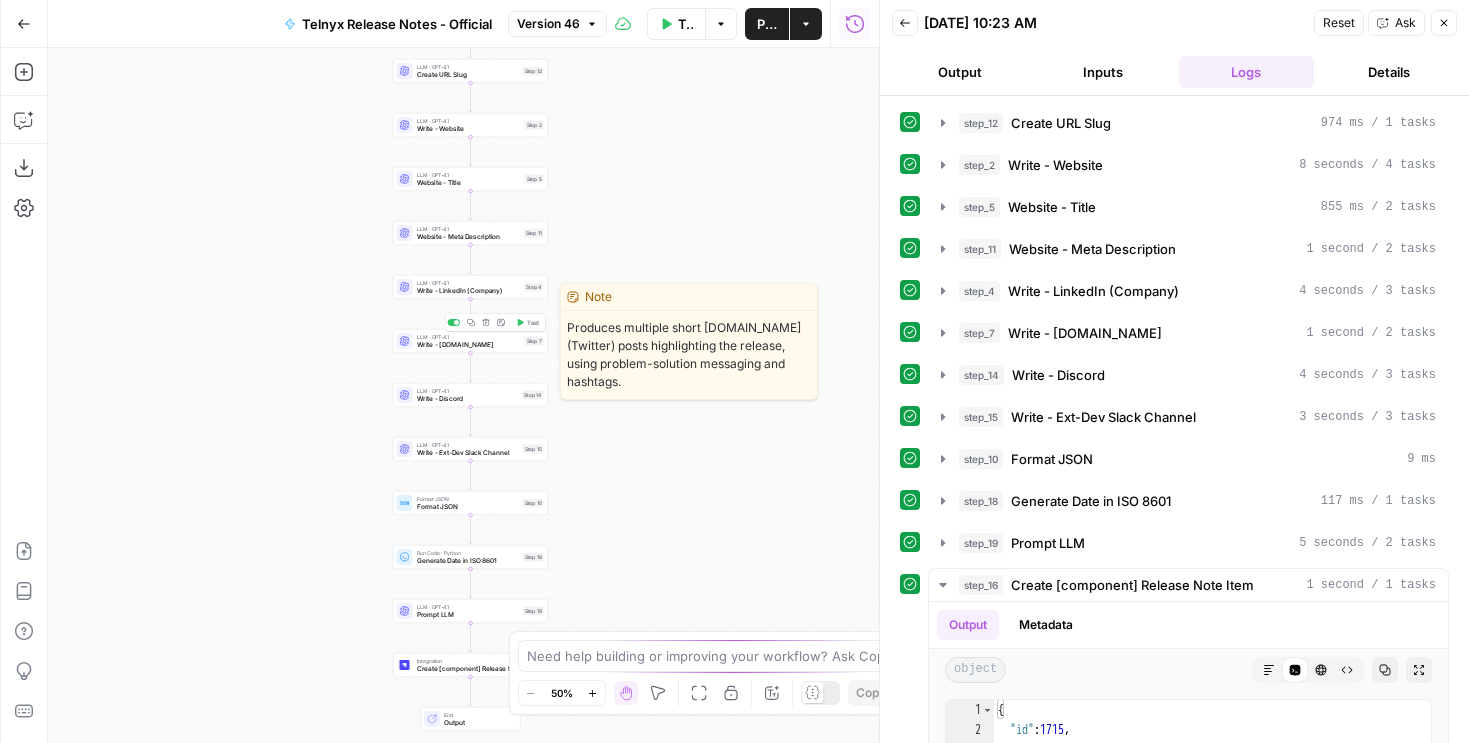 click on "Write - [DOMAIN_NAME]" at bounding box center (469, 345) 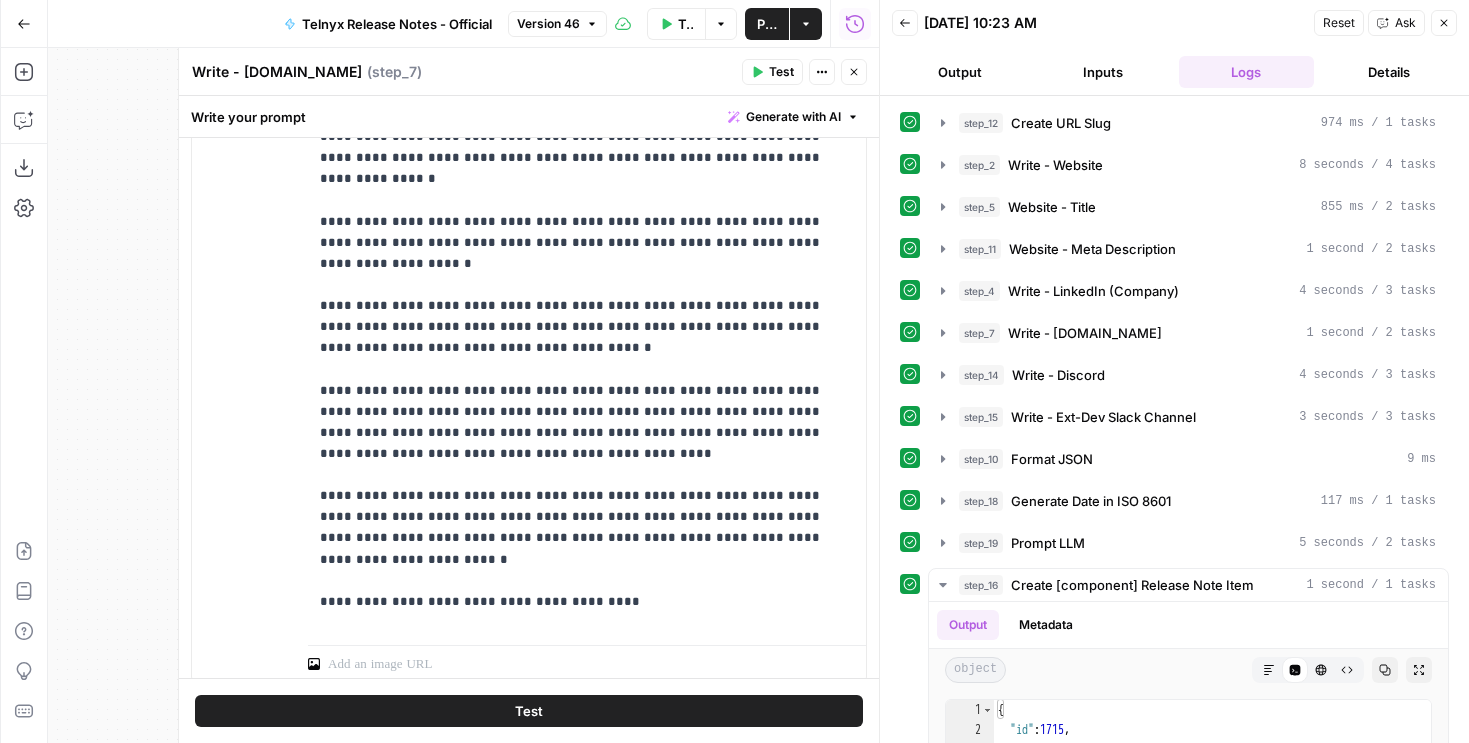 scroll, scrollTop: 622, scrollLeft: 0, axis: vertical 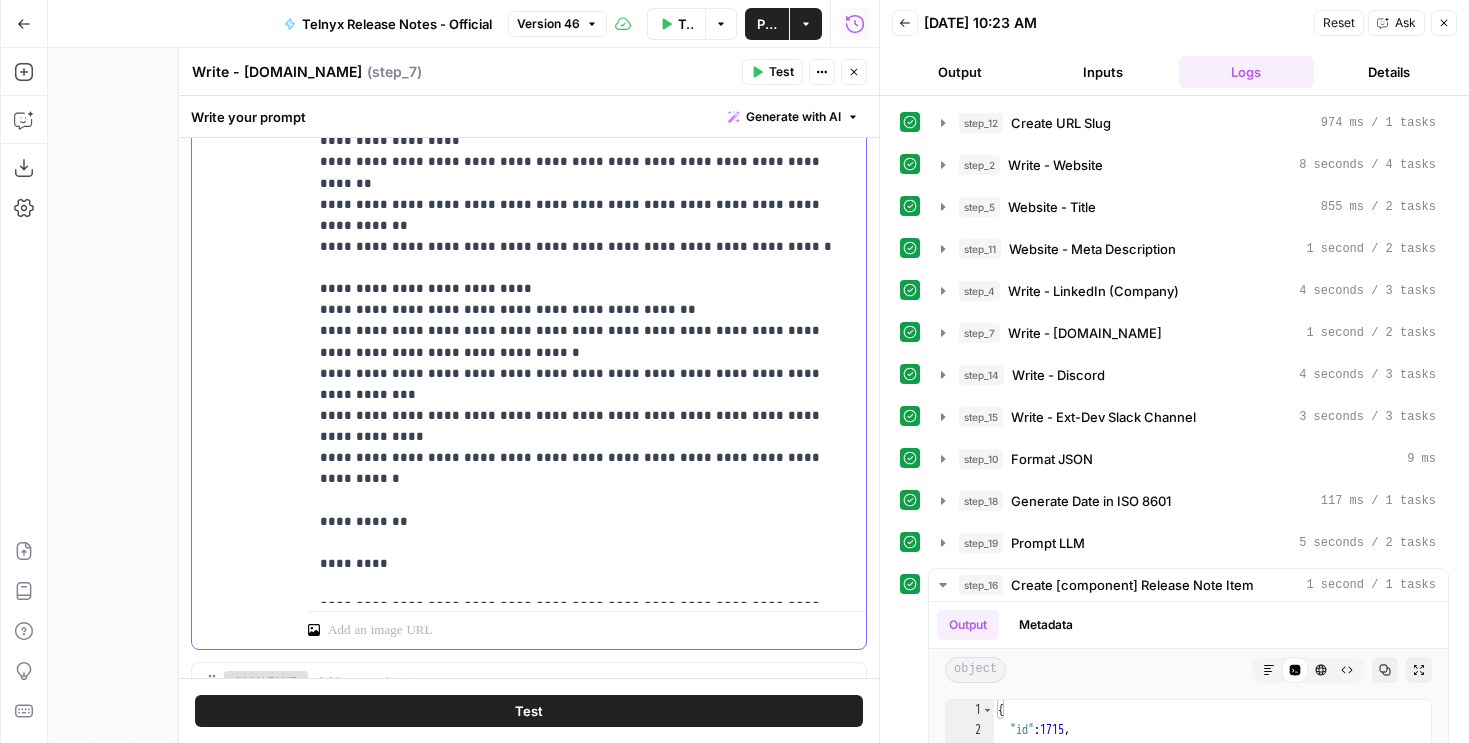 click on "**********" at bounding box center (587, -1835) 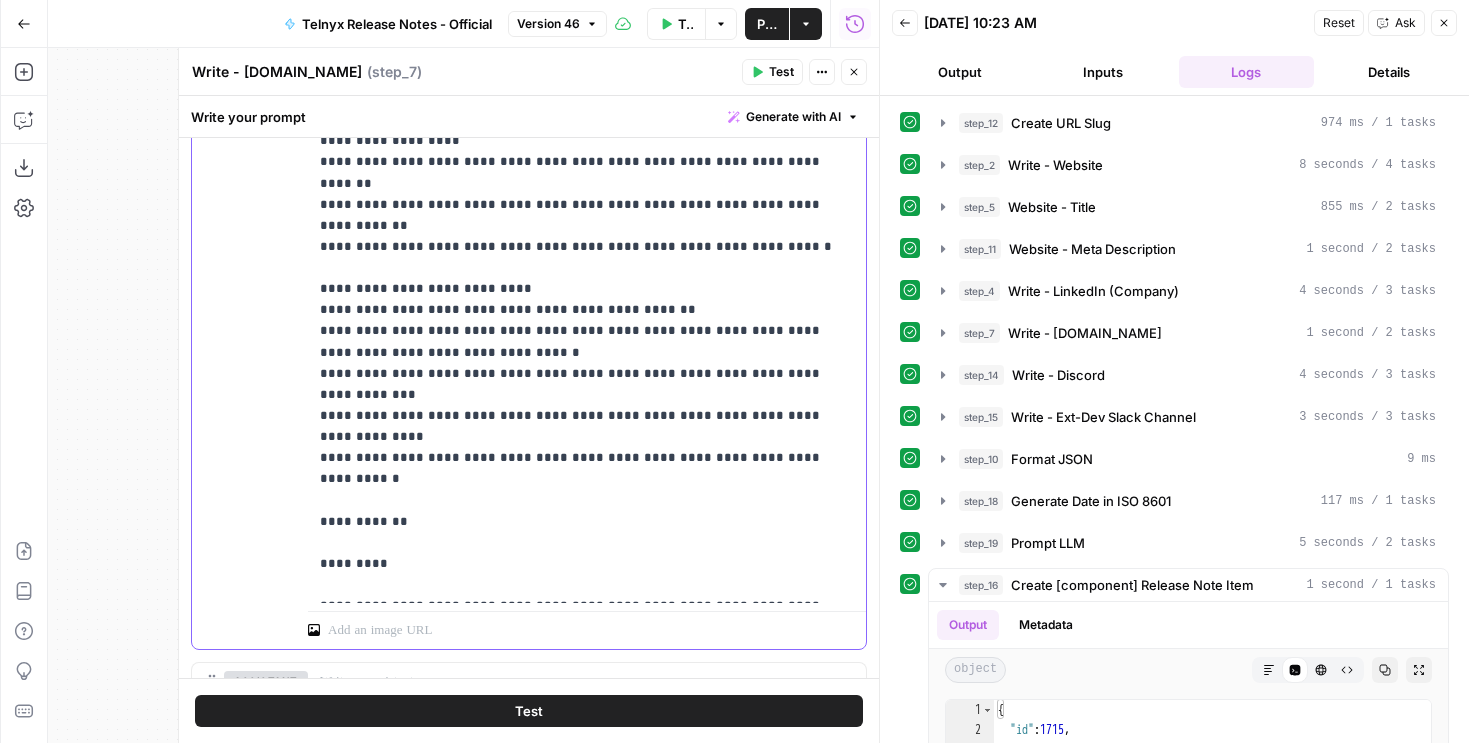 type 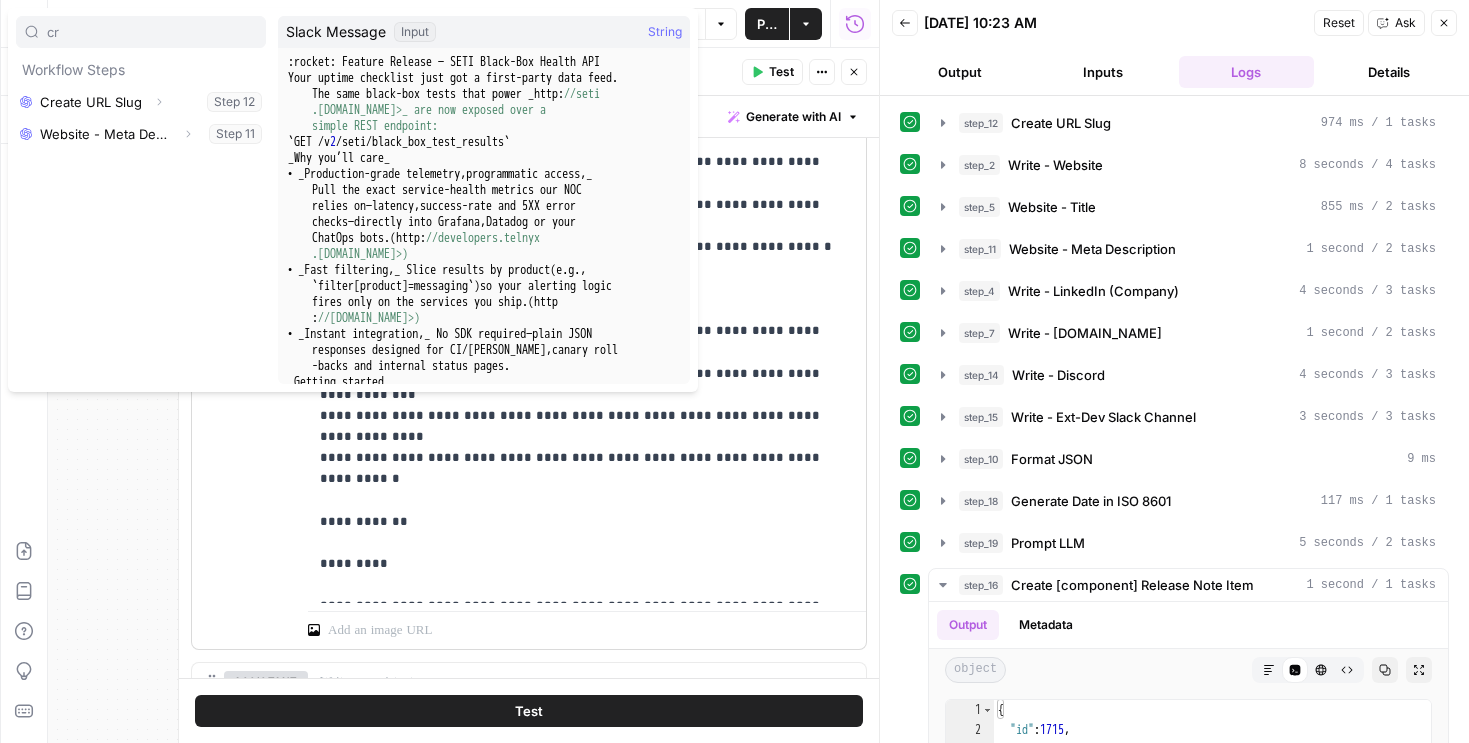 type on "c" 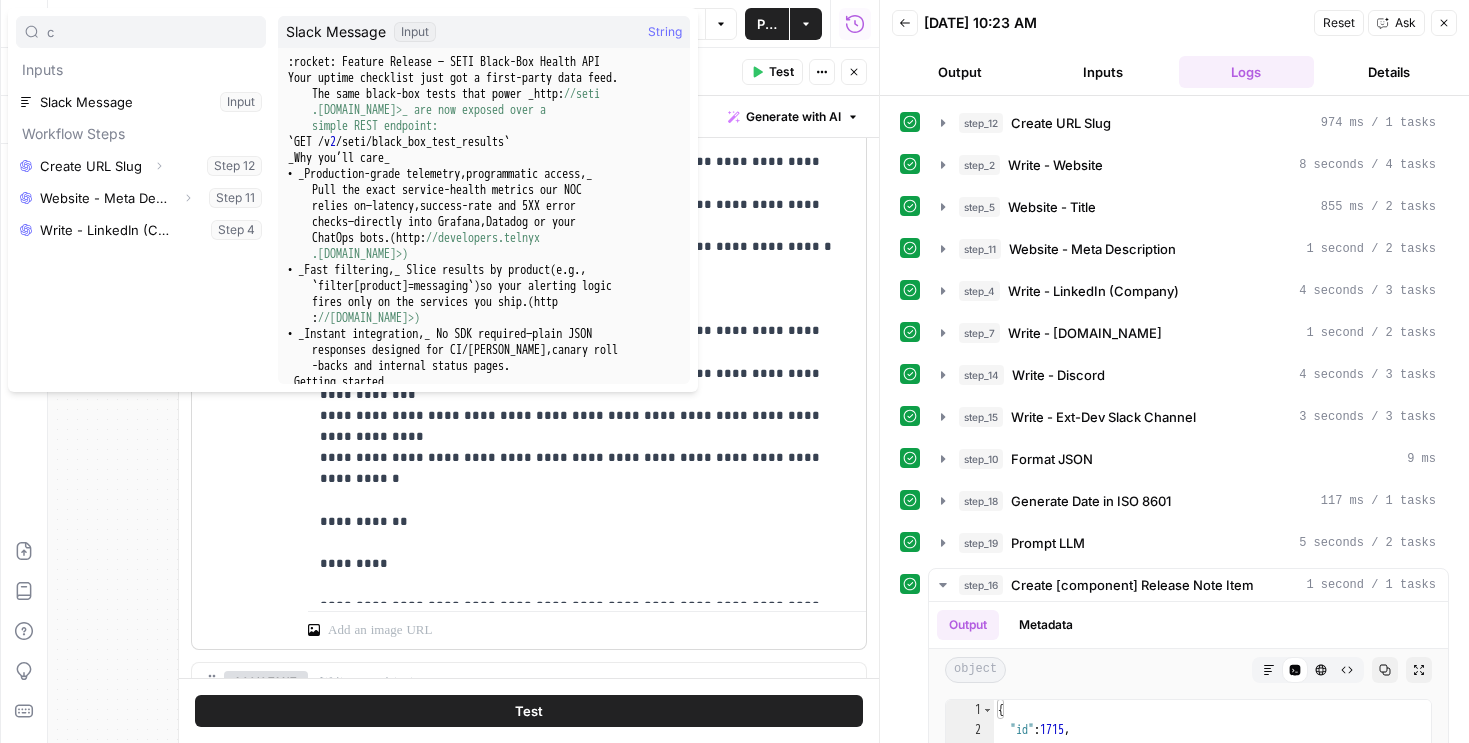 type 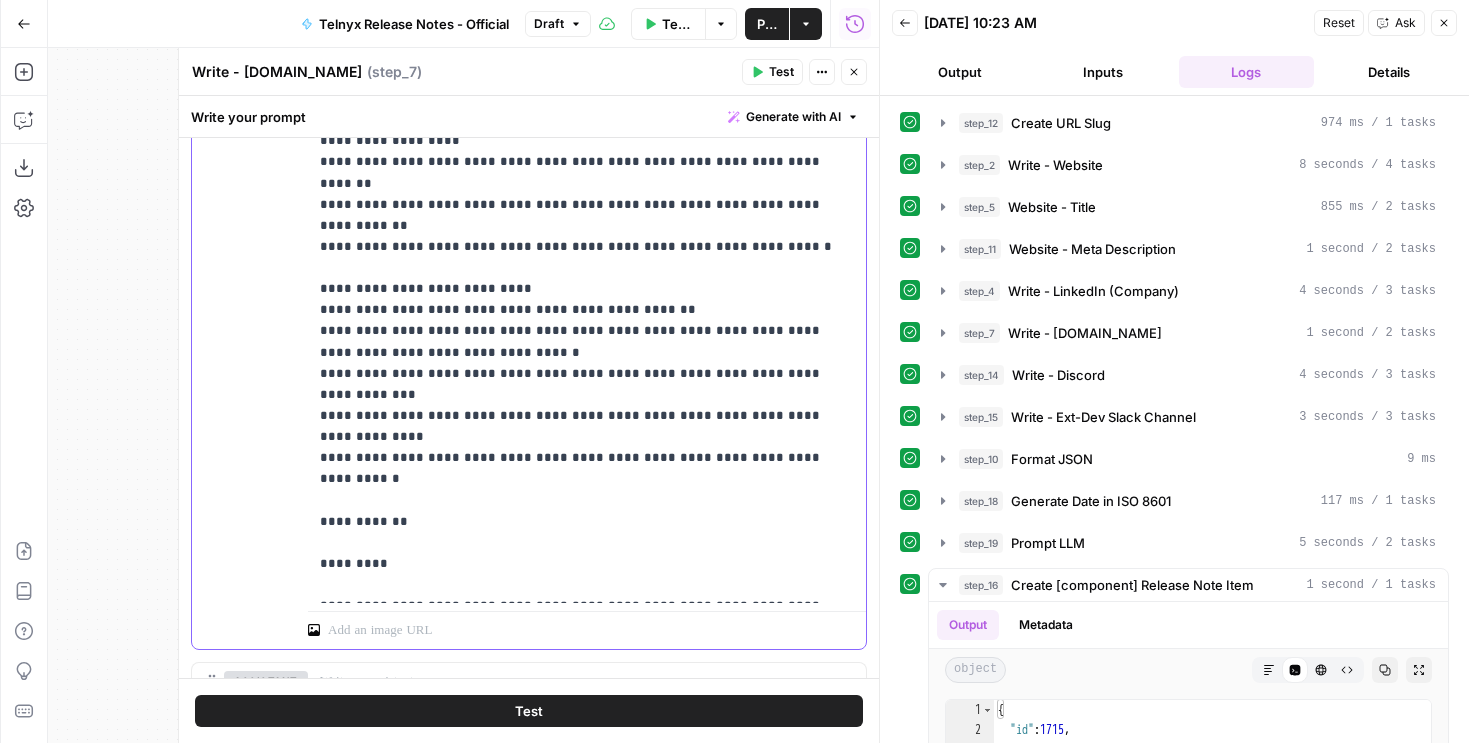 click on "**********" at bounding box center (587, -1824) 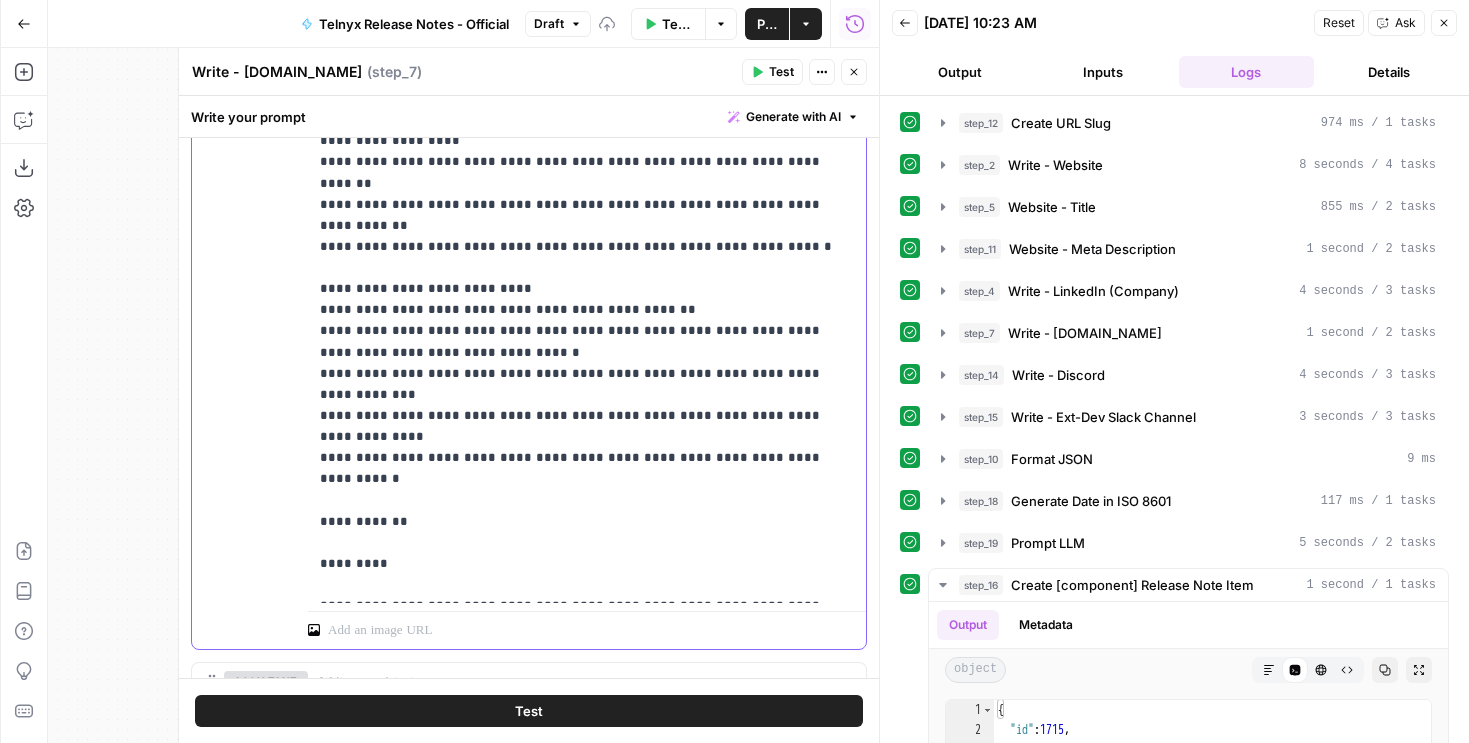 scroll, scrollTop: 4081, scrollLeft: 0, axis: vertical 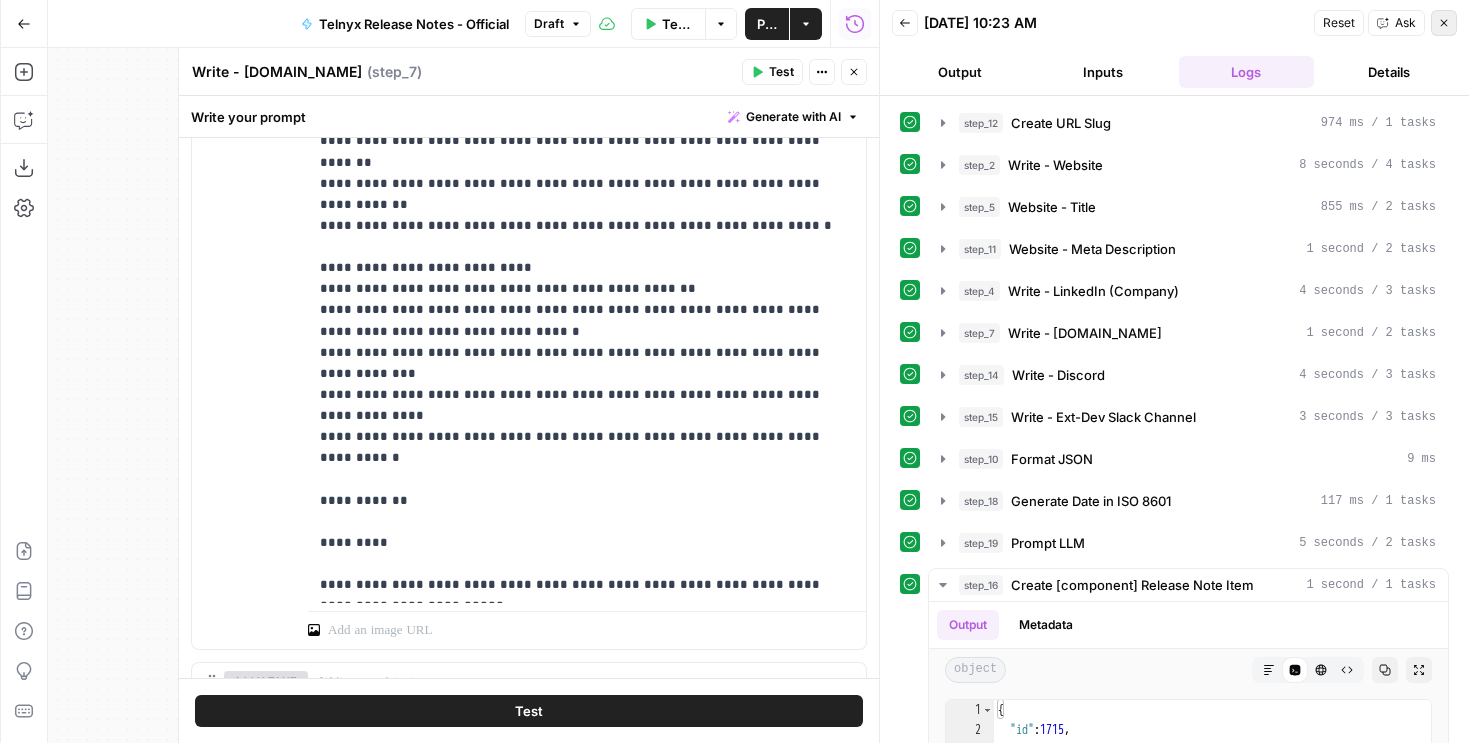 click on "Close" at bounding box center [1444, 23] 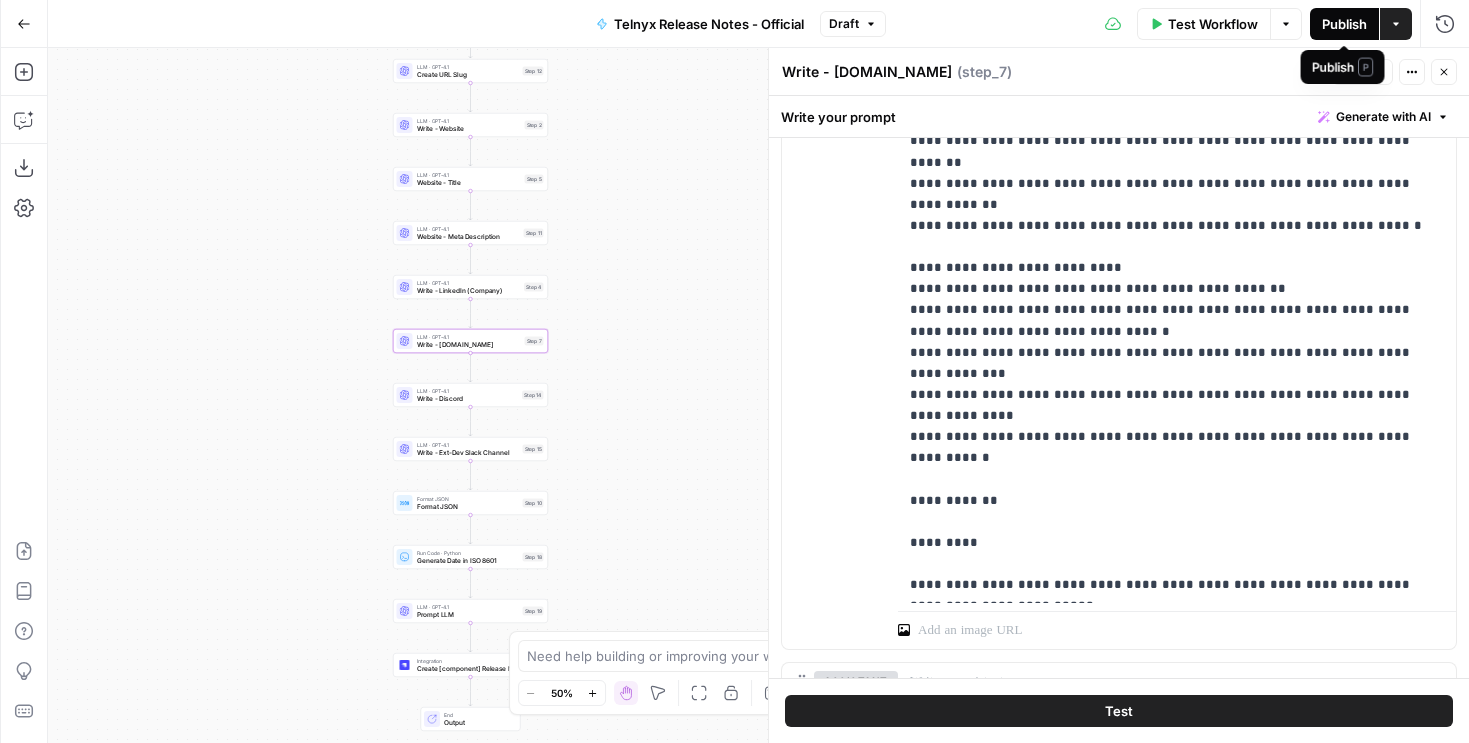 click on "Publish" at bounding box center (1344, 24) 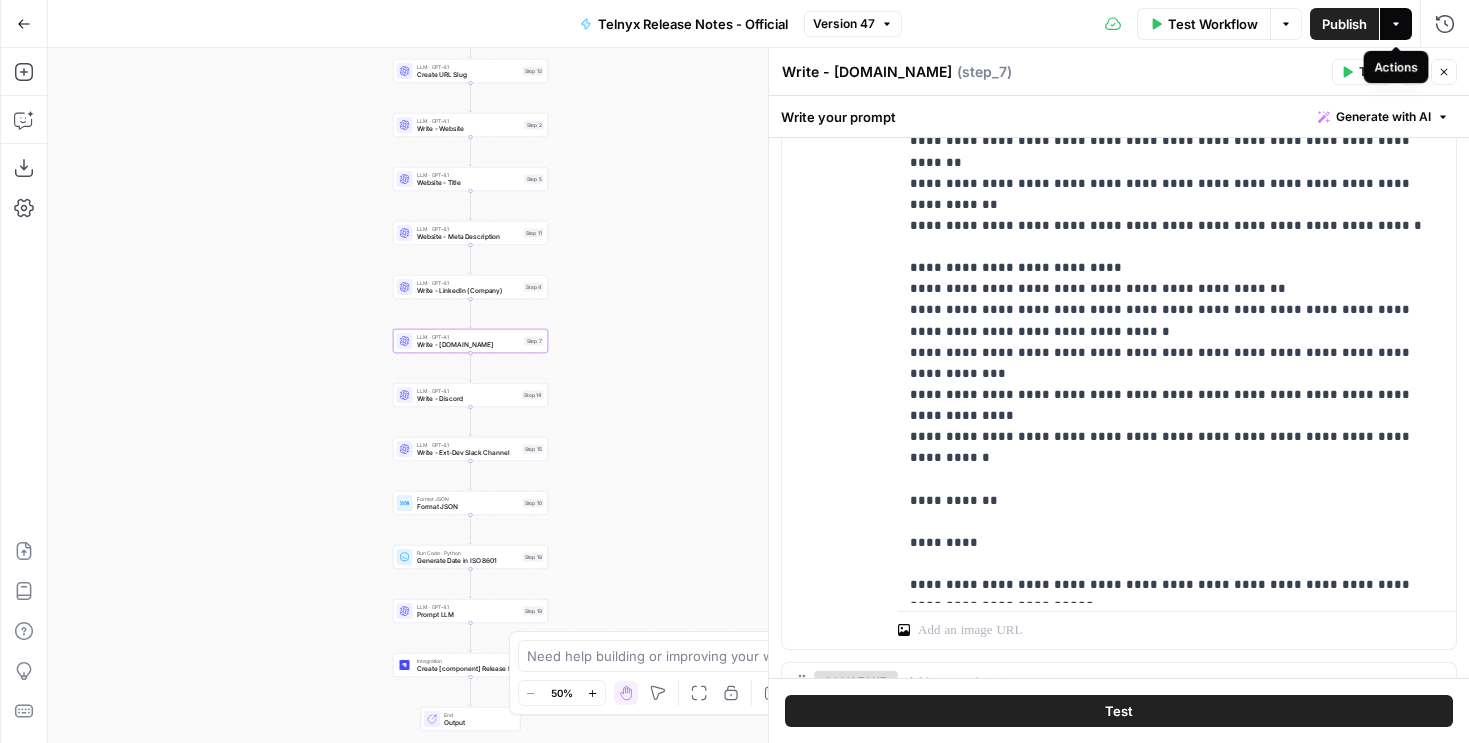 click on "Actions" at bounding box center (1396, 24) 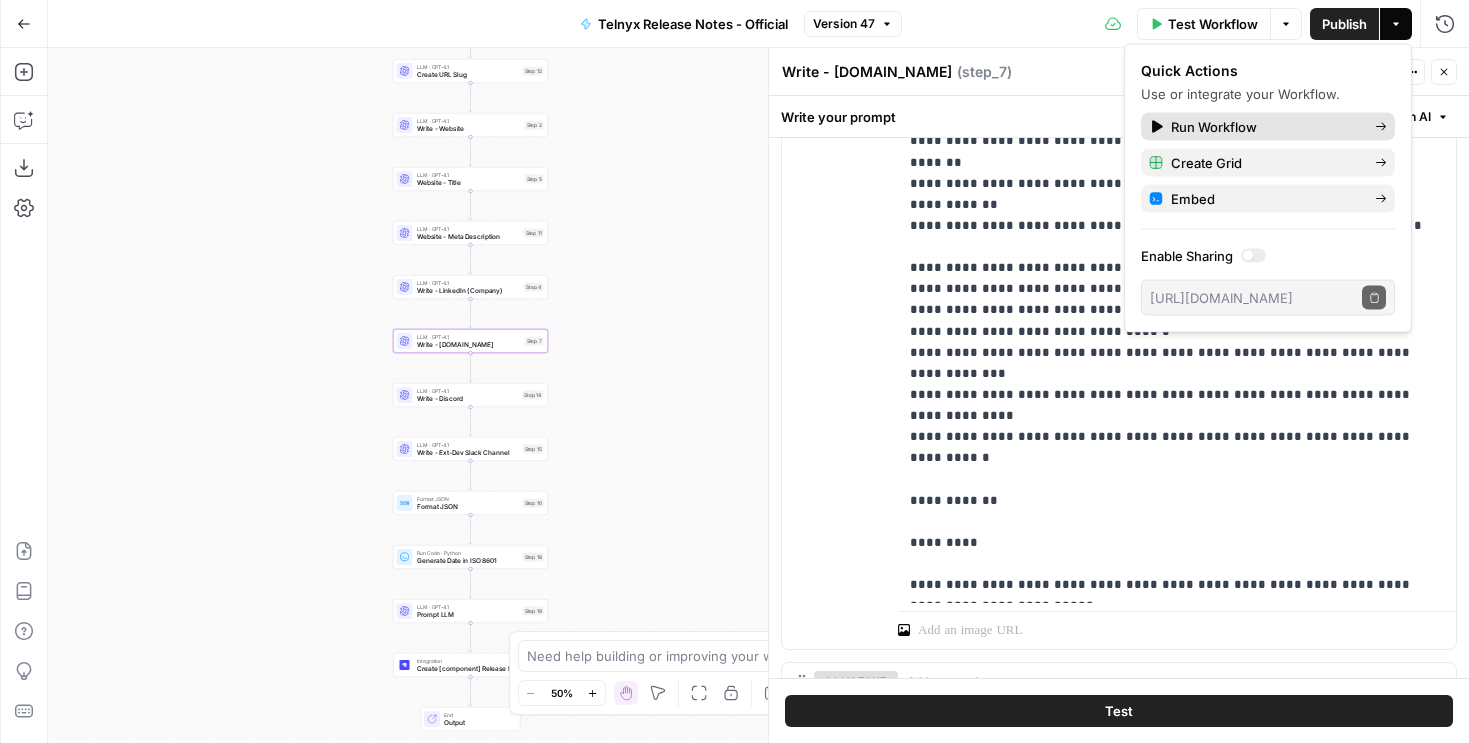click on "Run Workflow" at bounding box center (1214, 127) 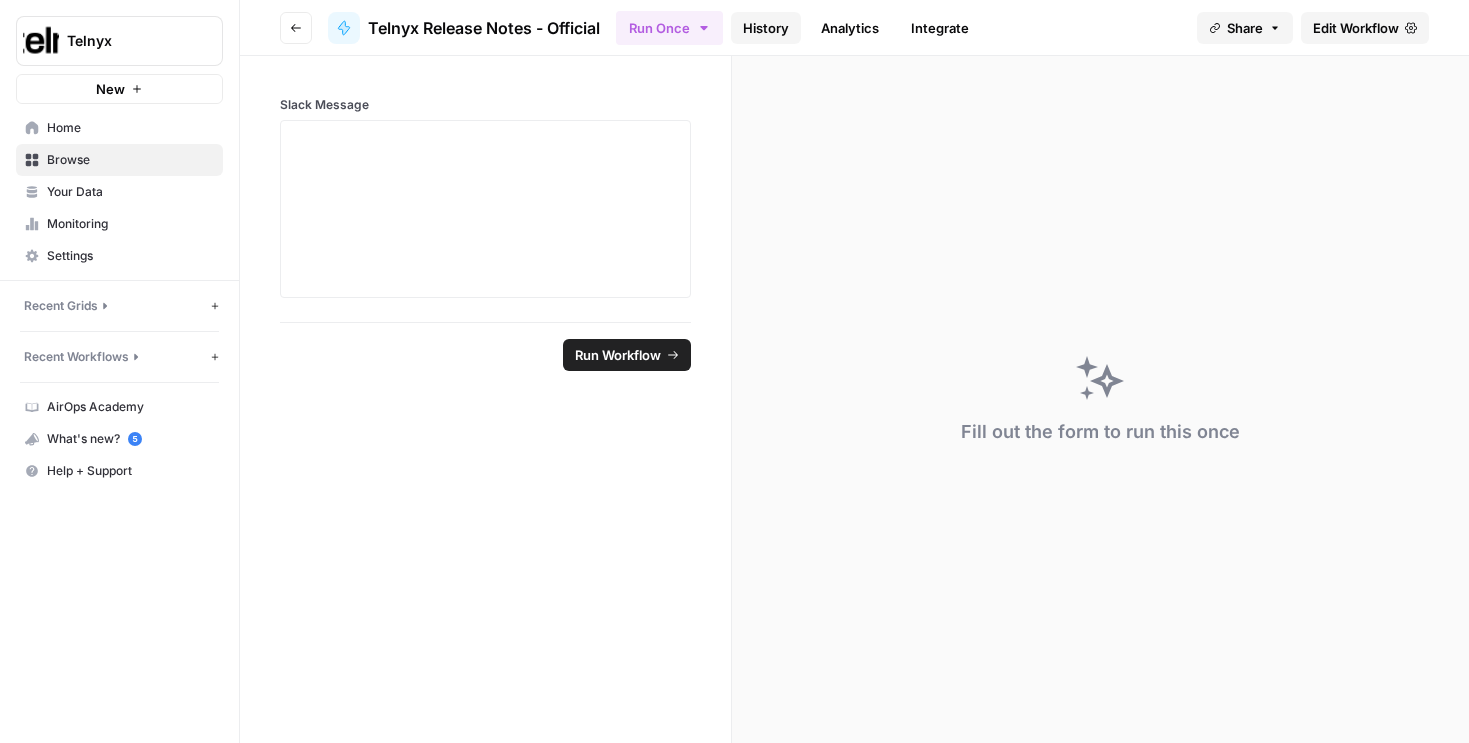 click on "History" at bounding box center (766, 28) 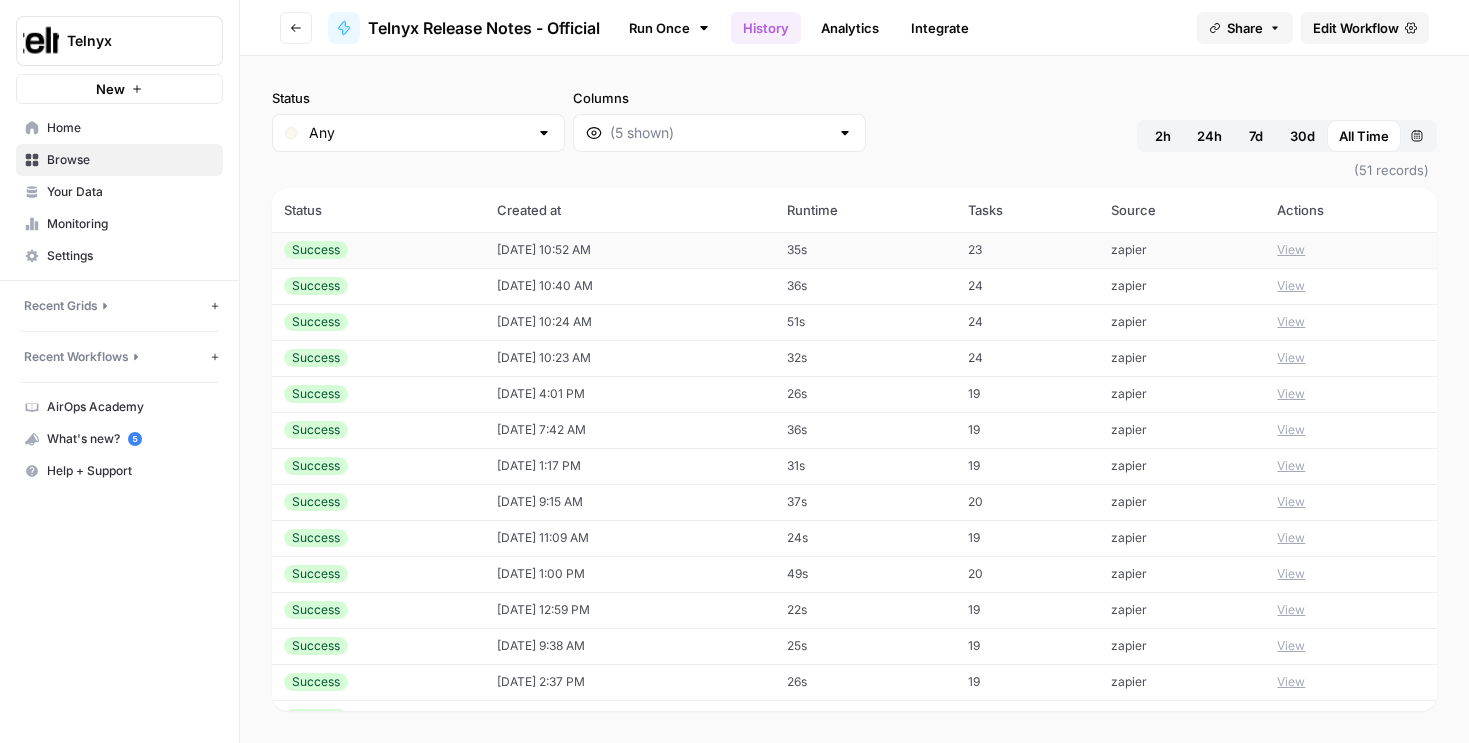 click on "View" at bounding box center [1291, 250] 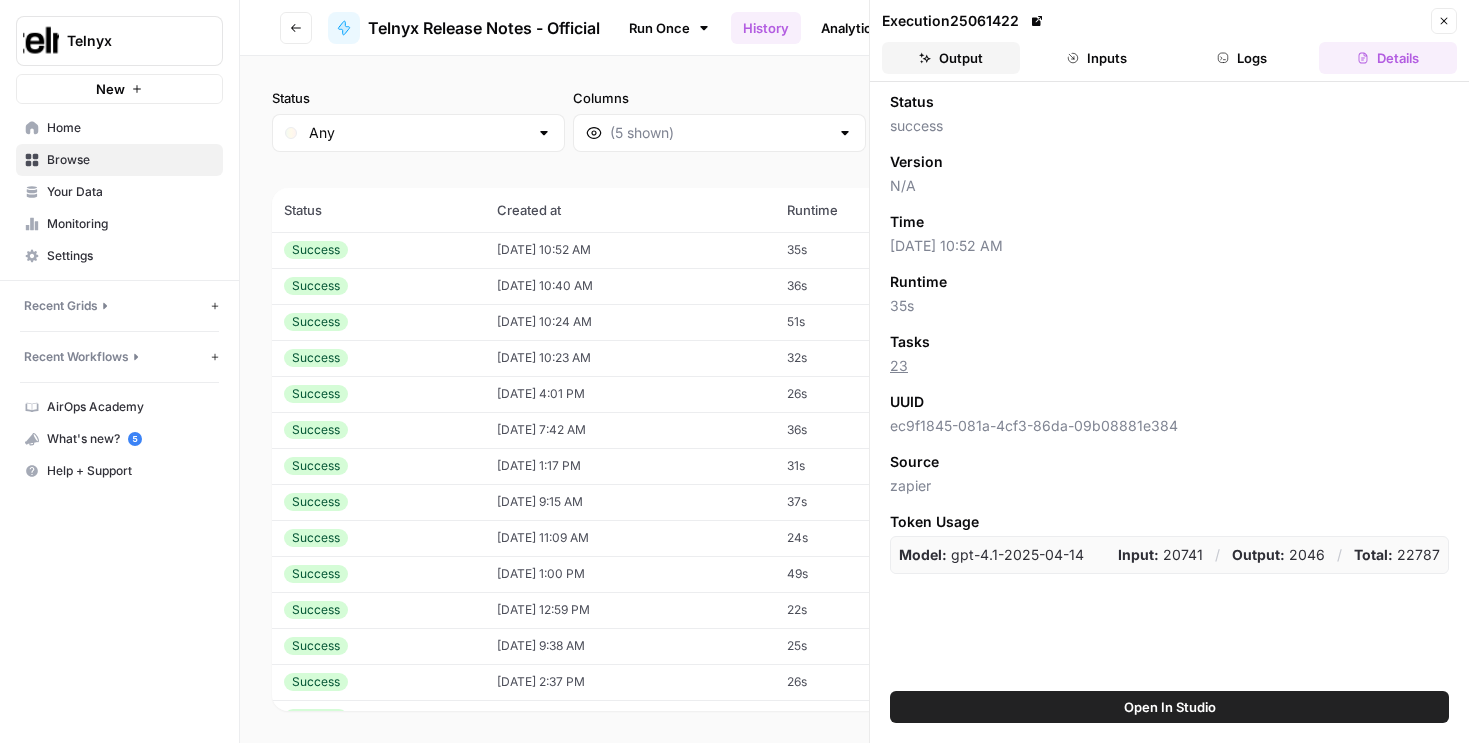 click on "Output" at bounding box center [951, 58] 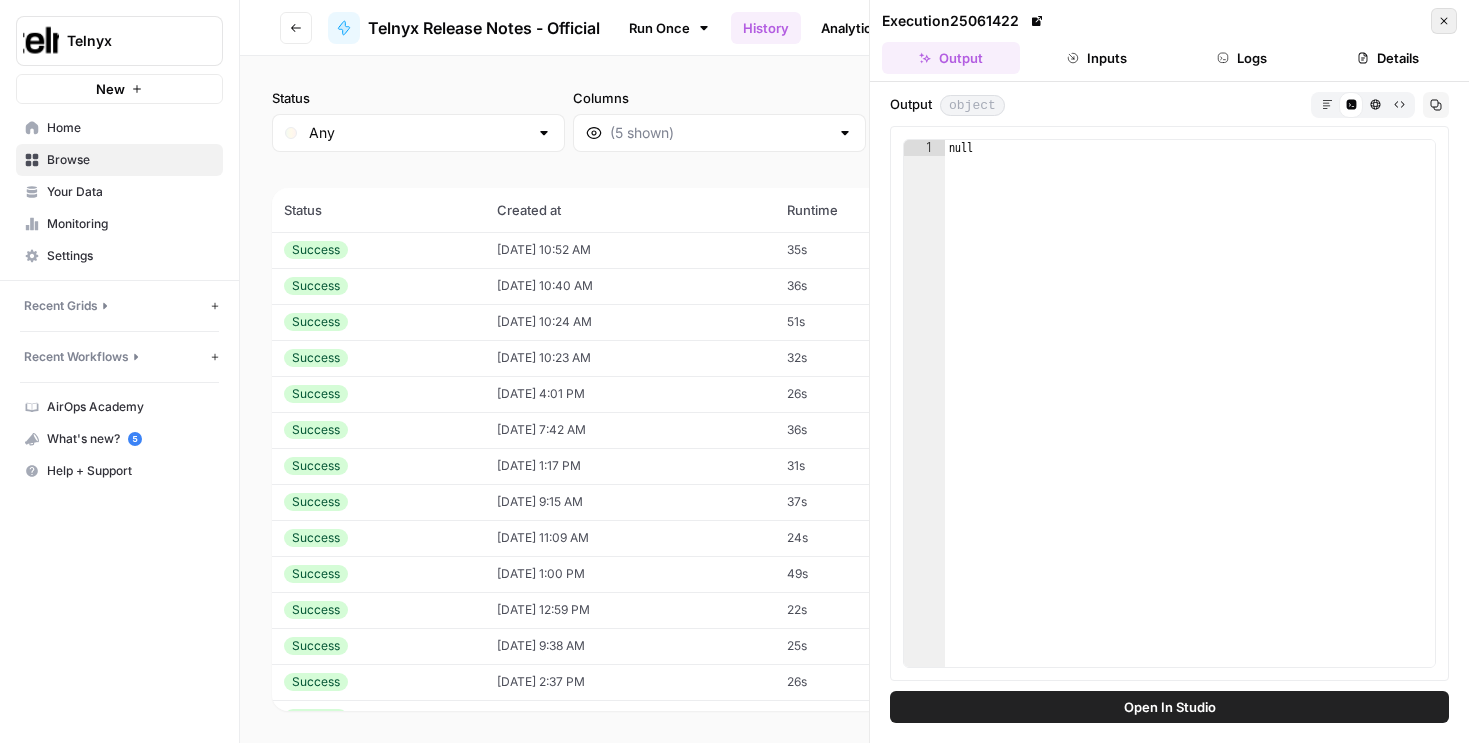 click on "Close" at bounding box center (1444, 21) 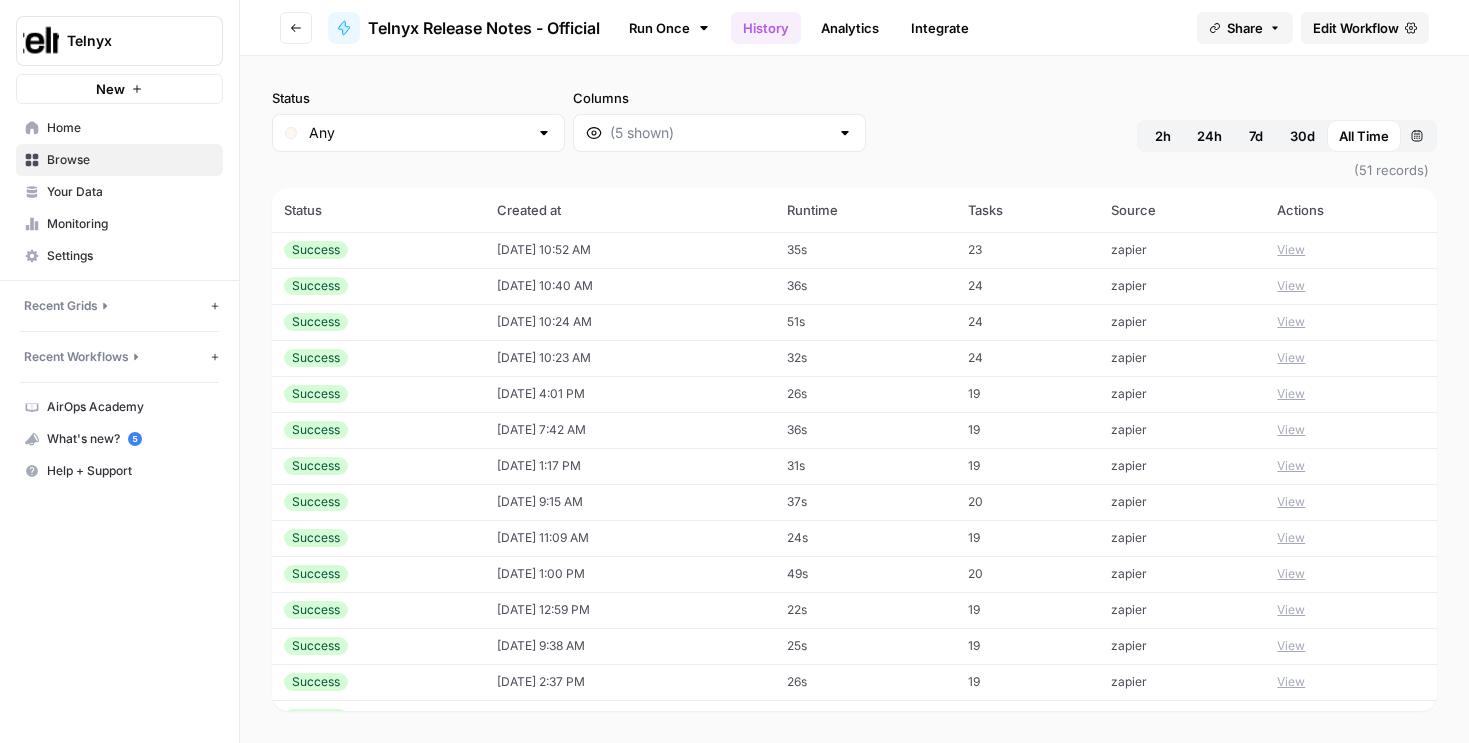 click on "Status Any Columns 2h 24h 7d 30d All Time Custom range" at bounding box center [854, 120] 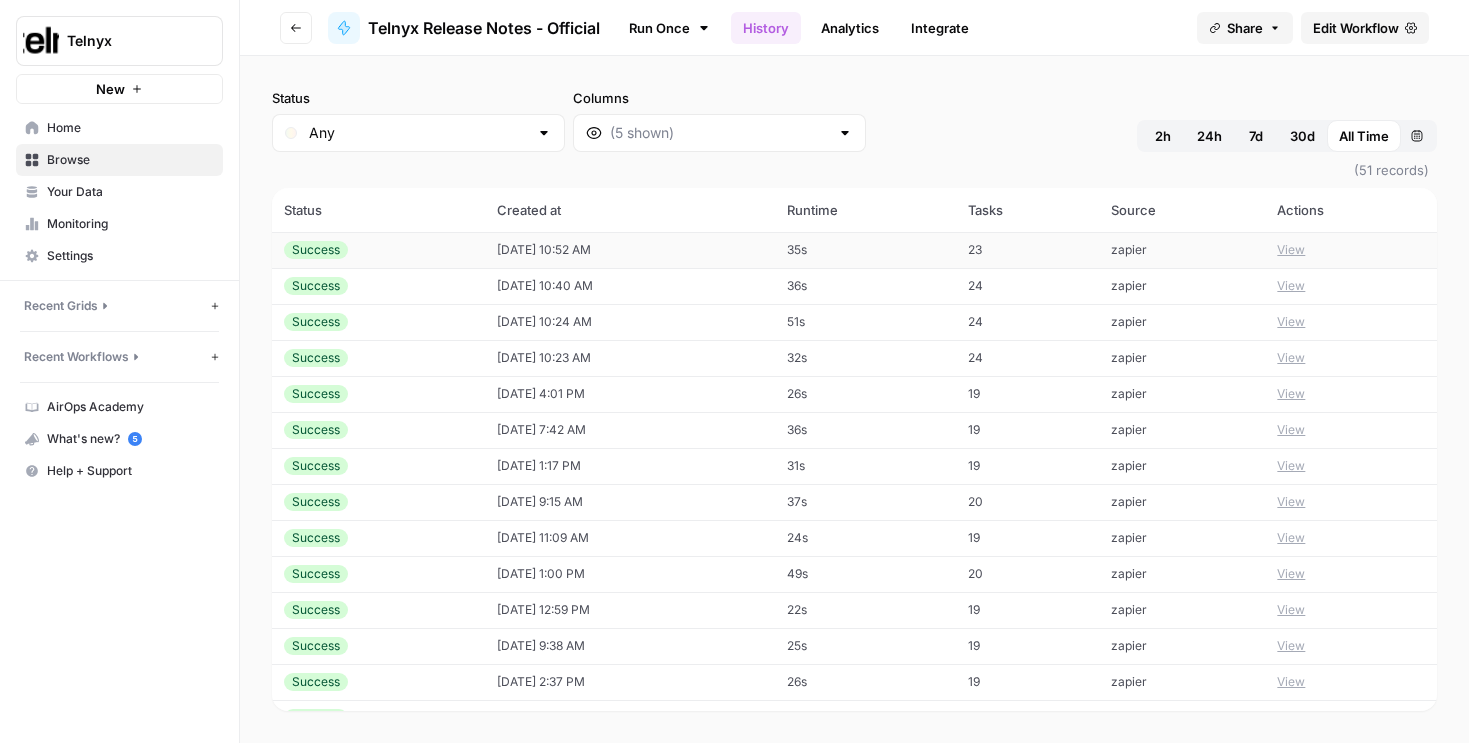 click on "View" at bounding box center [1291, 250] 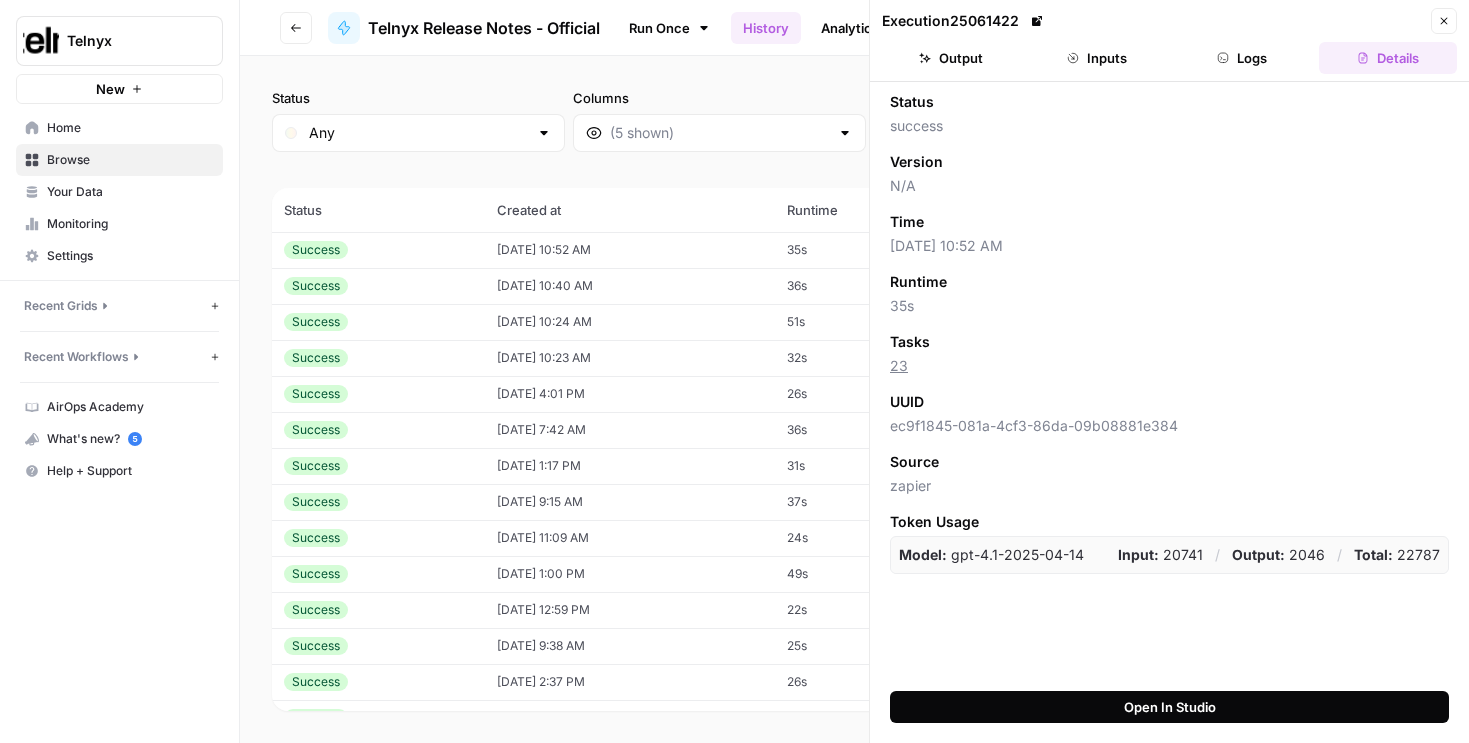 click on "Open In Studio" at bounding box center (1169, 707) 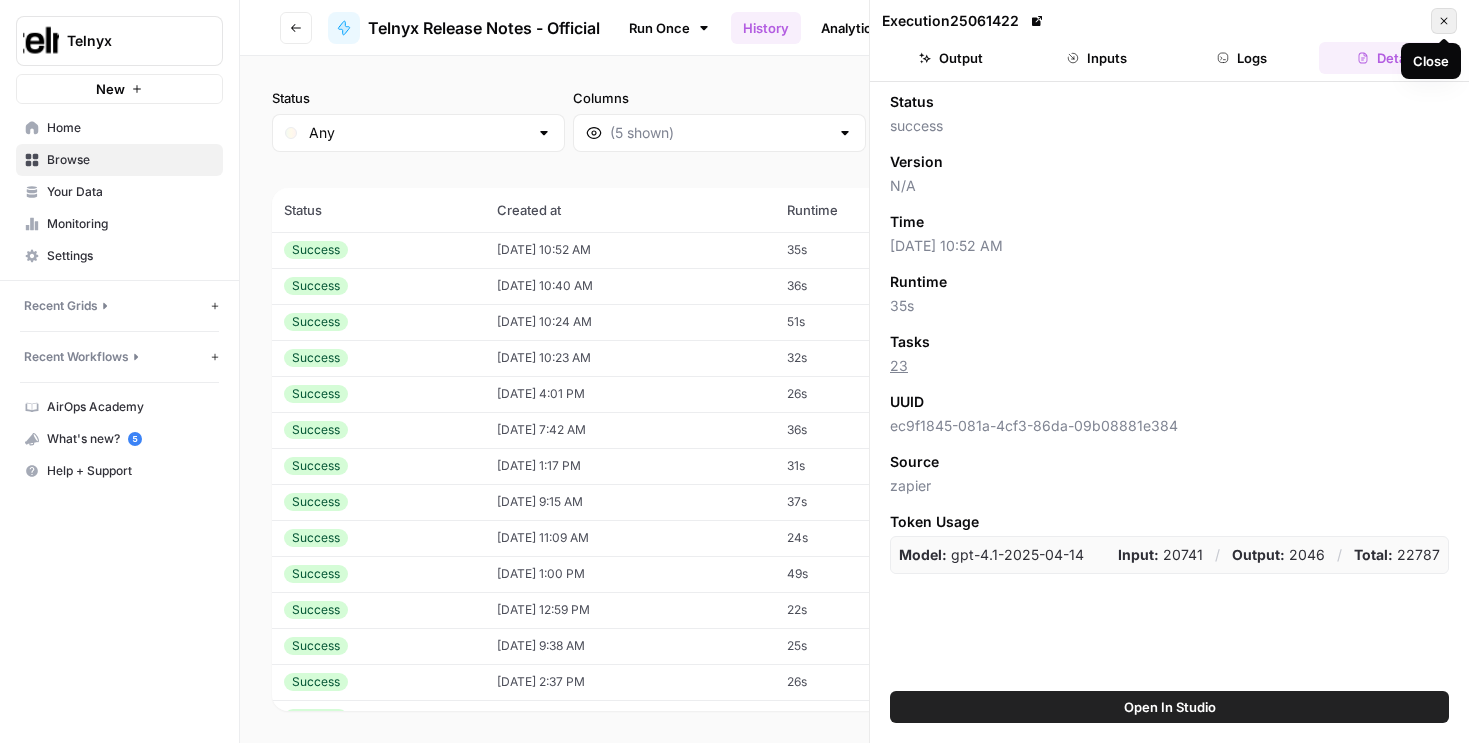 click on "Close" at bounding box center [1444, 21] 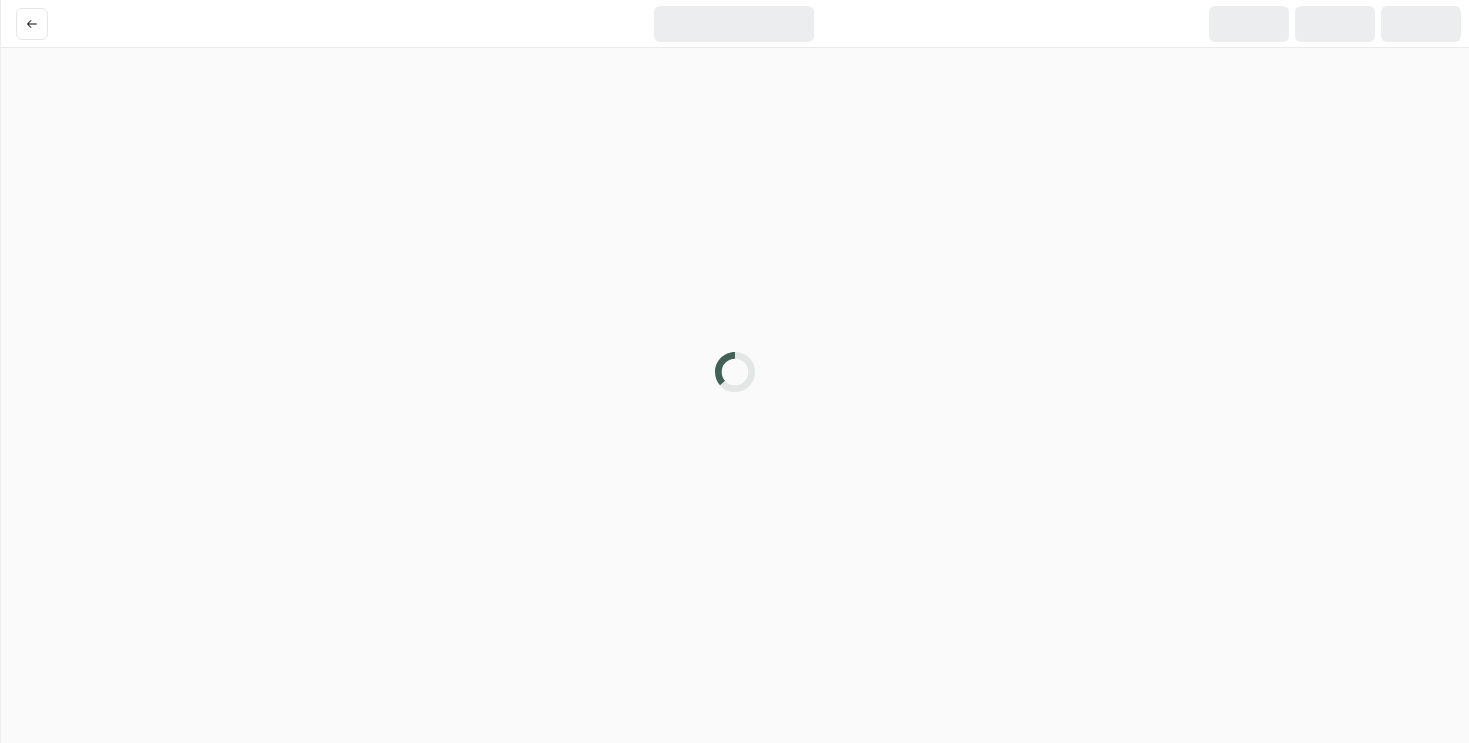 scroll, scrollTop: 0, scrollLeft: 0, axis: both 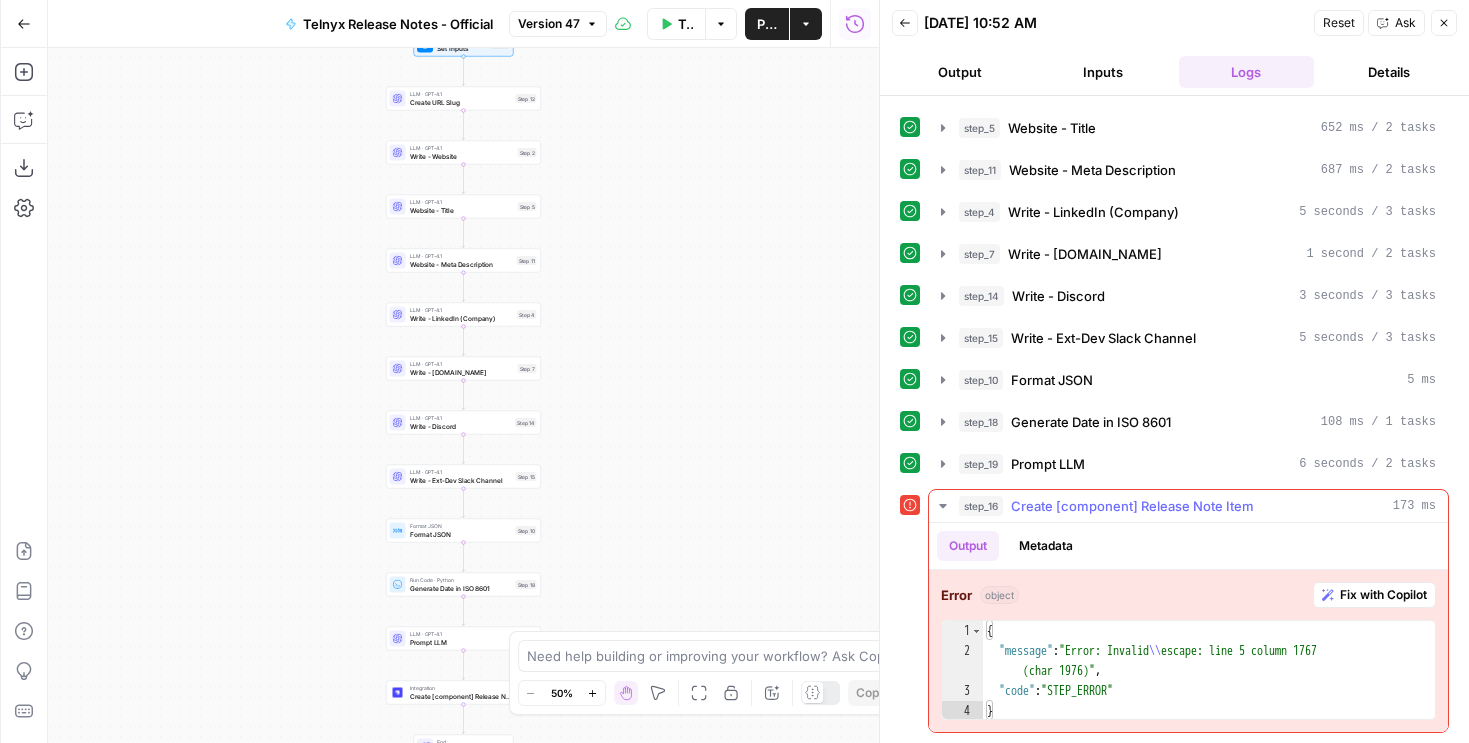 click on "Output Metadata" at bounding box center [1188, 546] 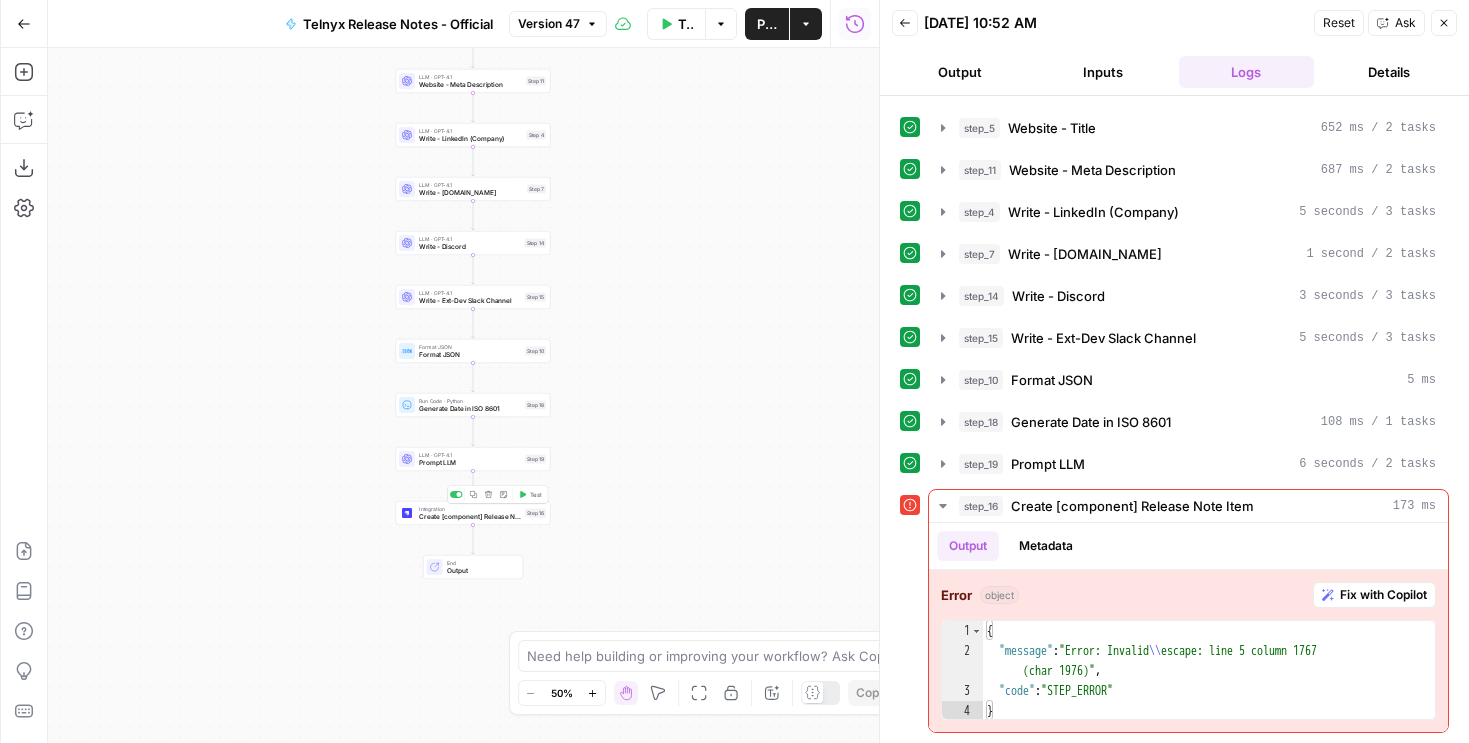 click on "Create [component] Release Note Item" at bounding box center (470, 517) 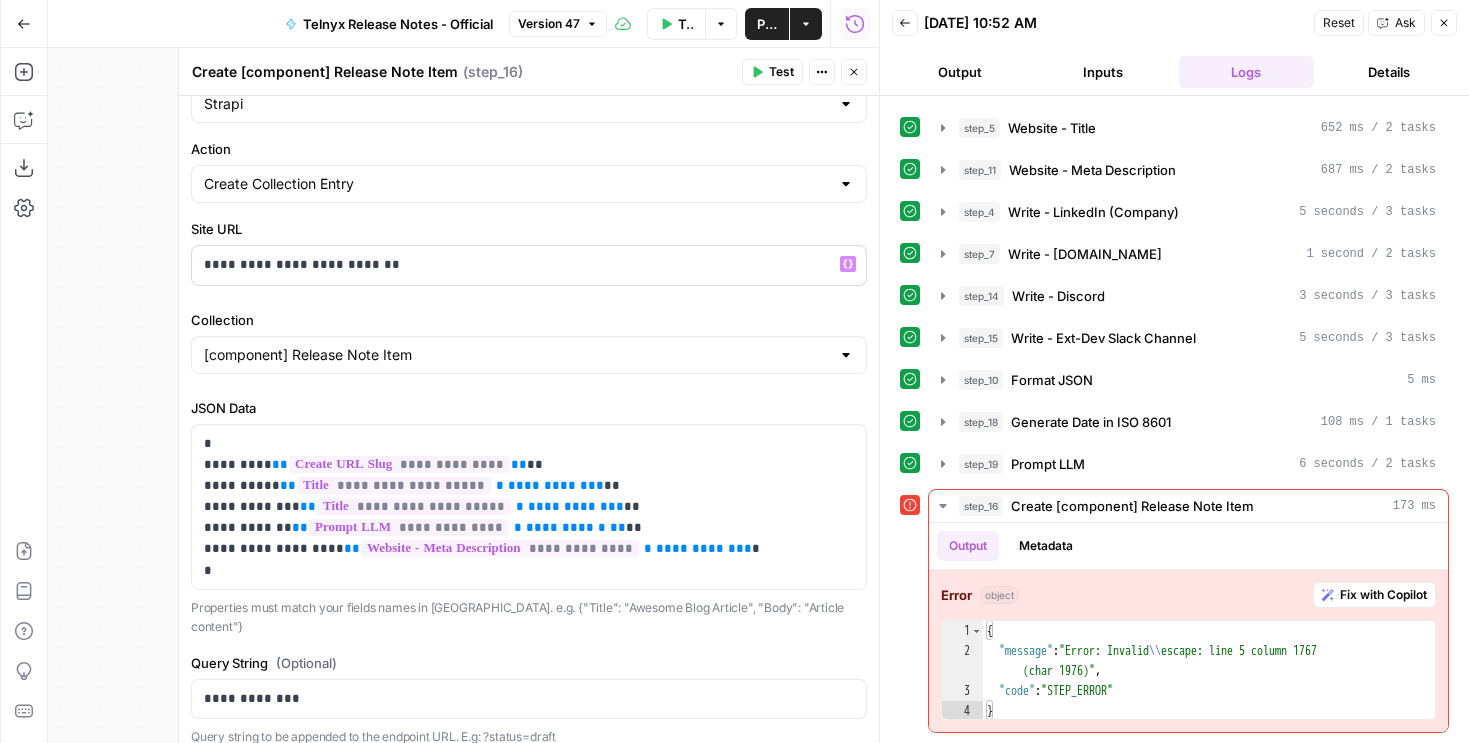 scroll, scrollTop: 93, scrollLeft: 0, axis: vertical 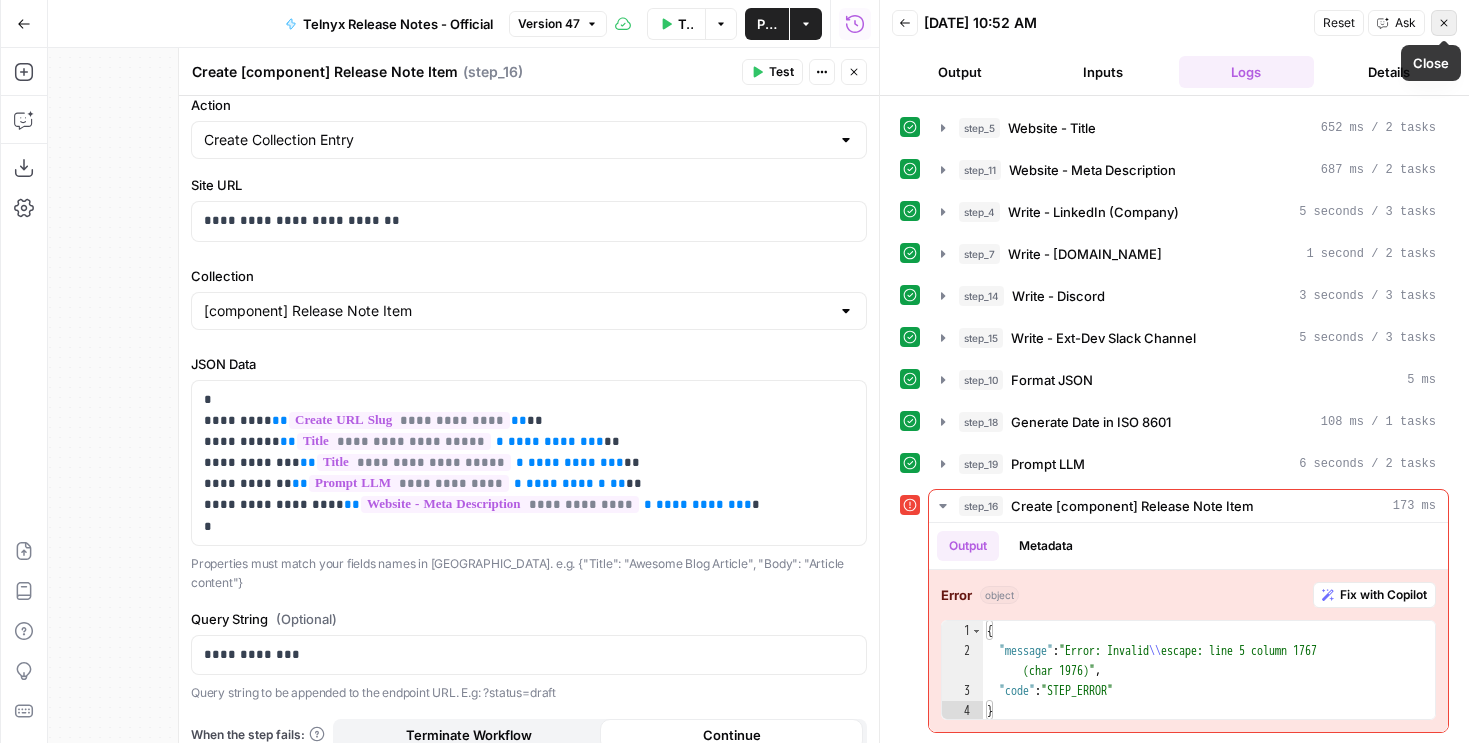 click 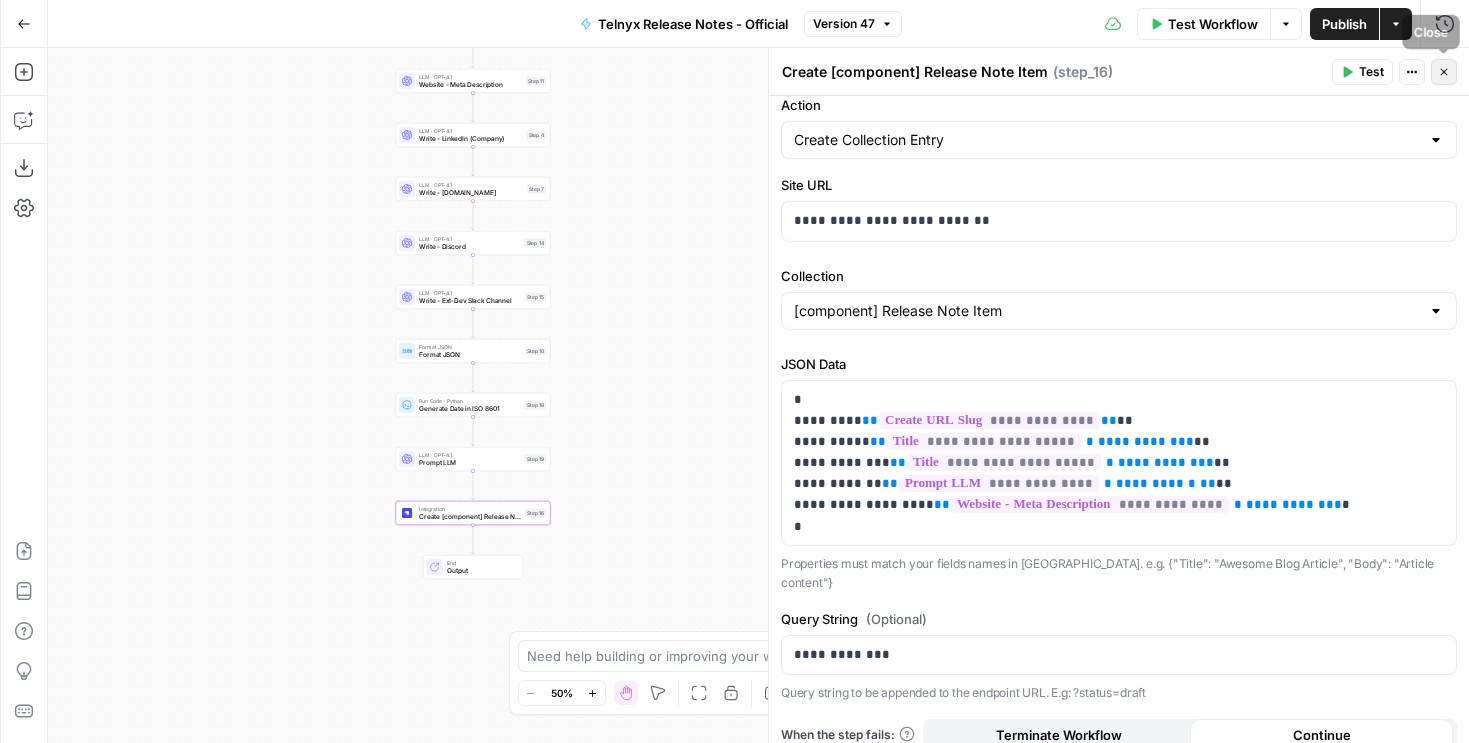 click 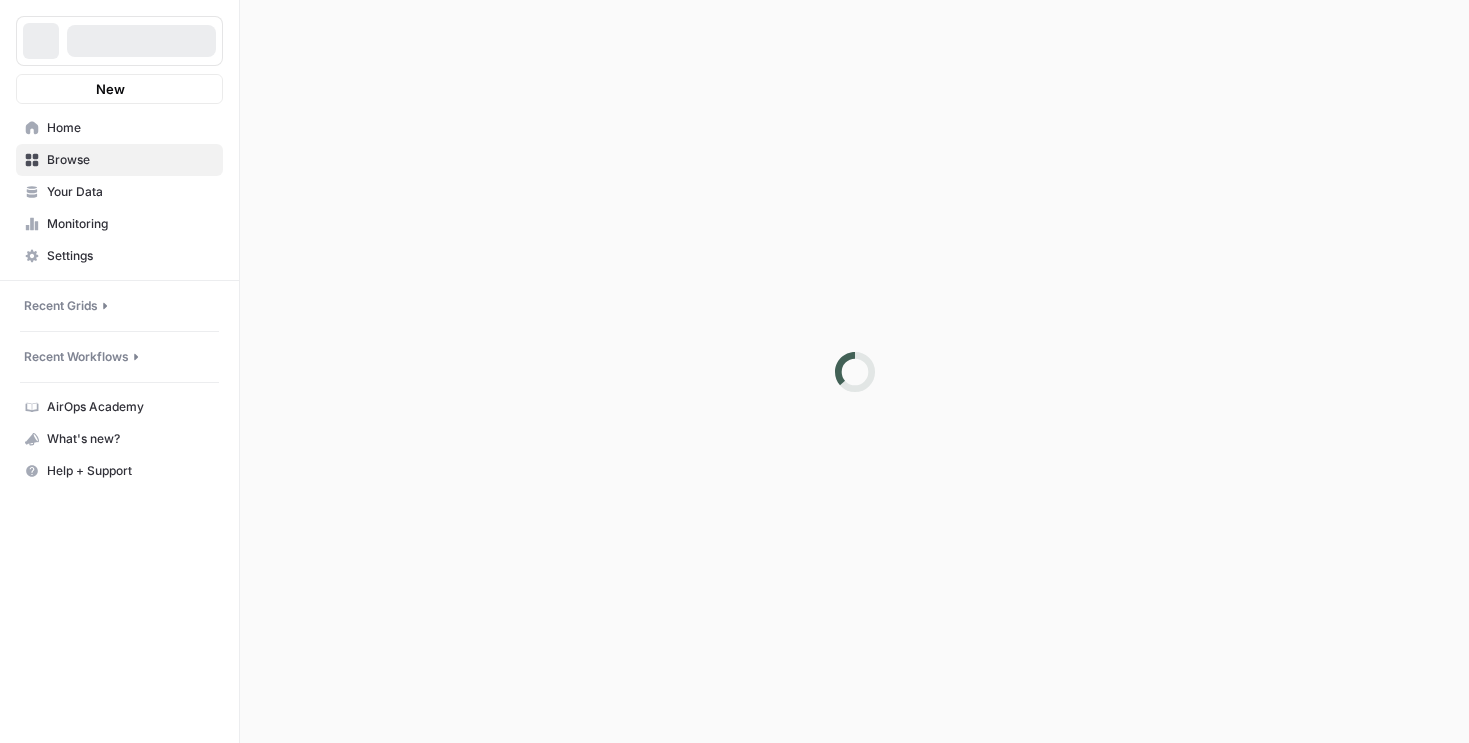 scroll, scrollTop: 0, scrollLeft: 0, axis: both 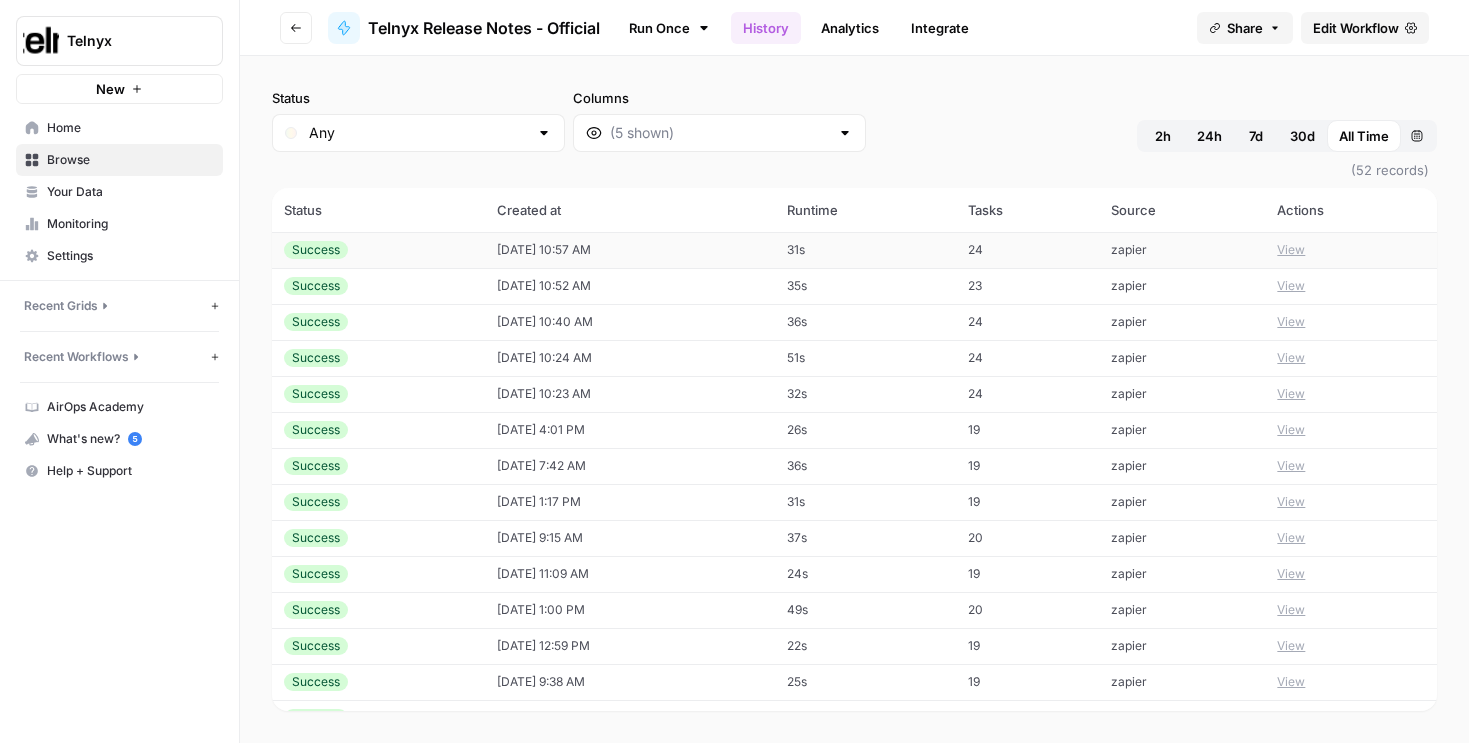 click on "View" at bounding box center [1291, 250] 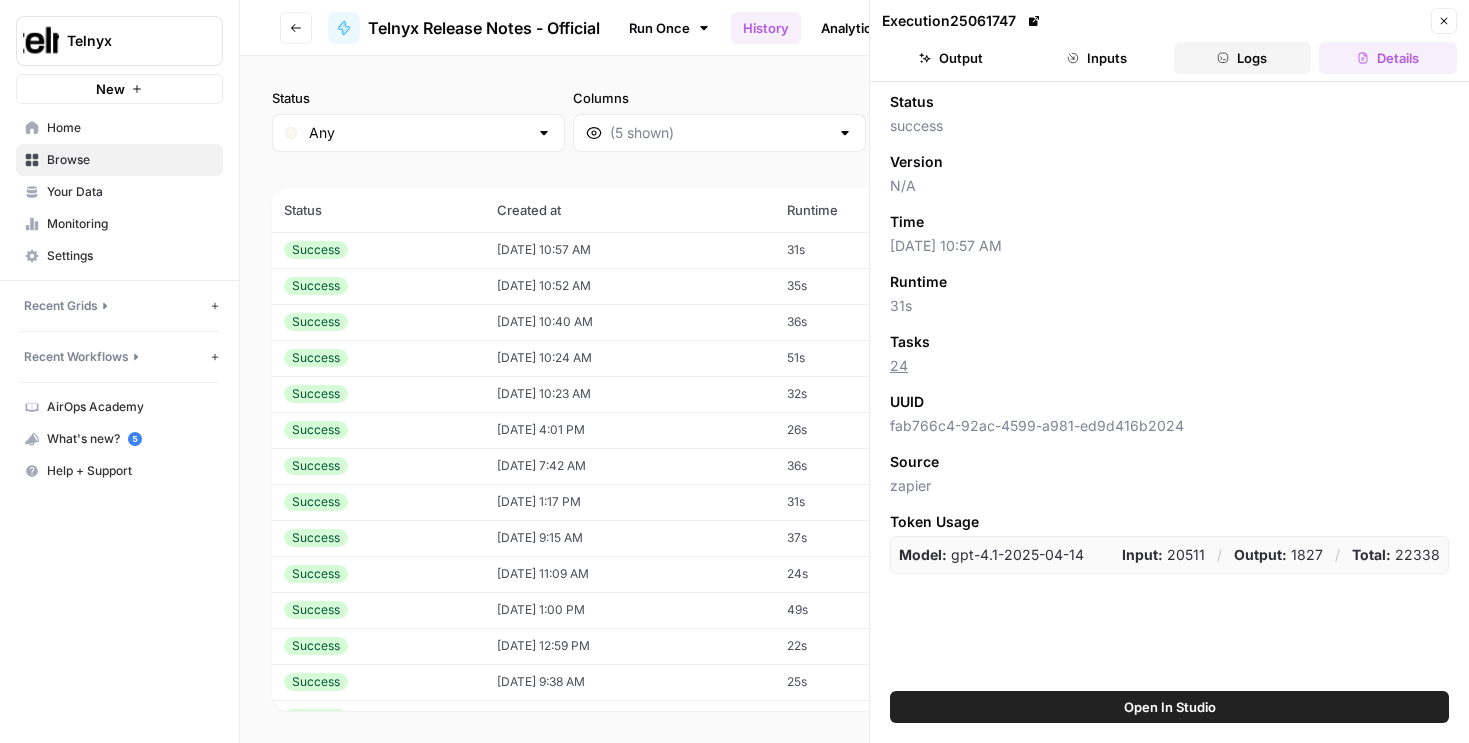 click on "Logs" at bounding box center [1243, 58] 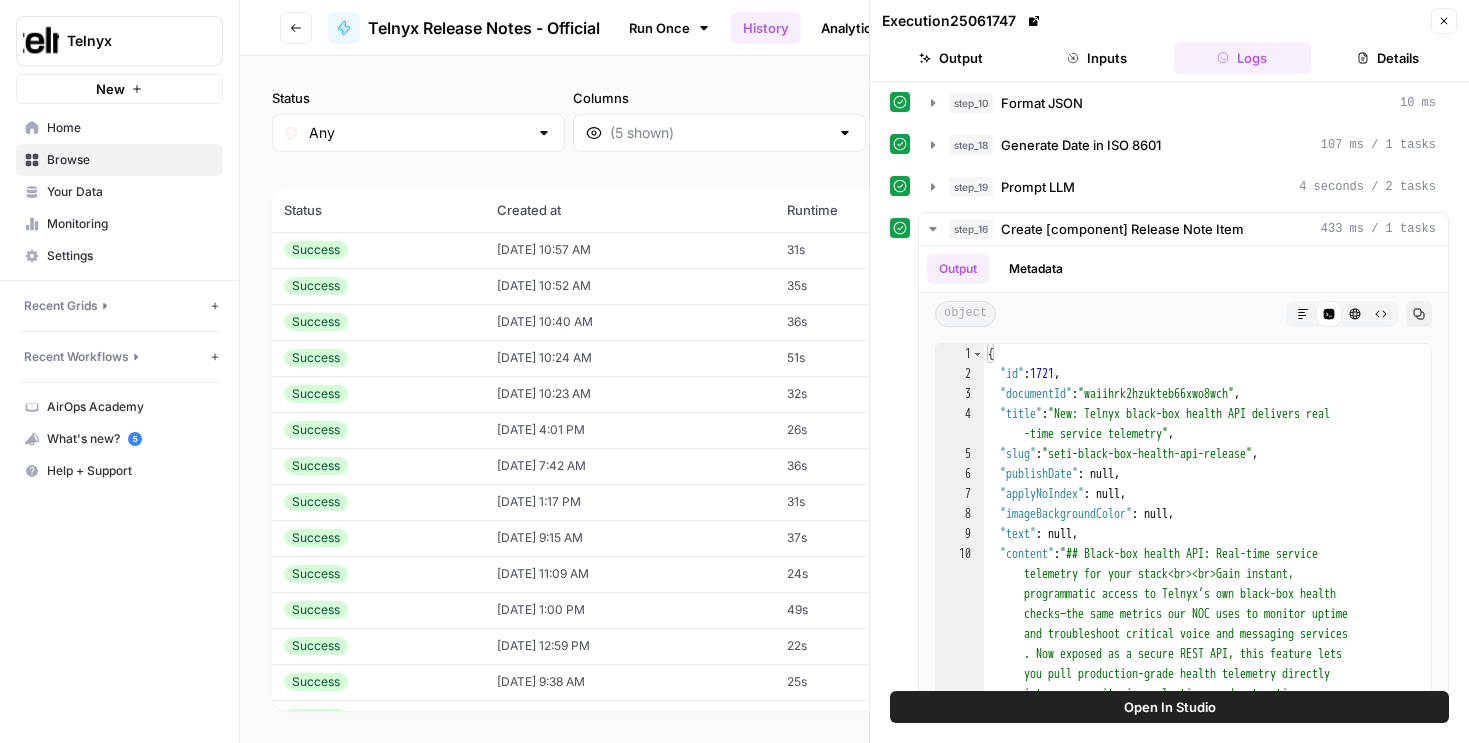 scroll, scrollTop: 408, scrollLeft: 0, axis: vertical 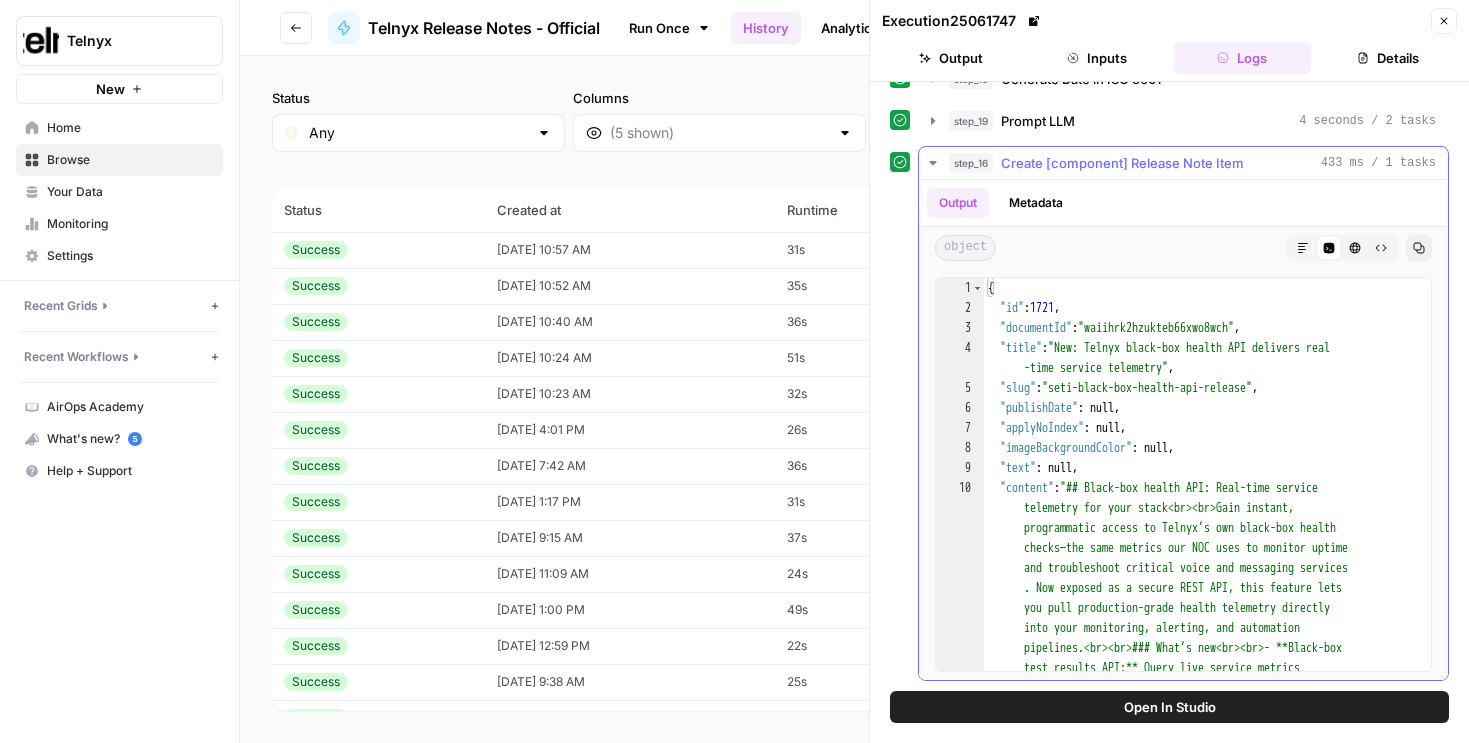 click 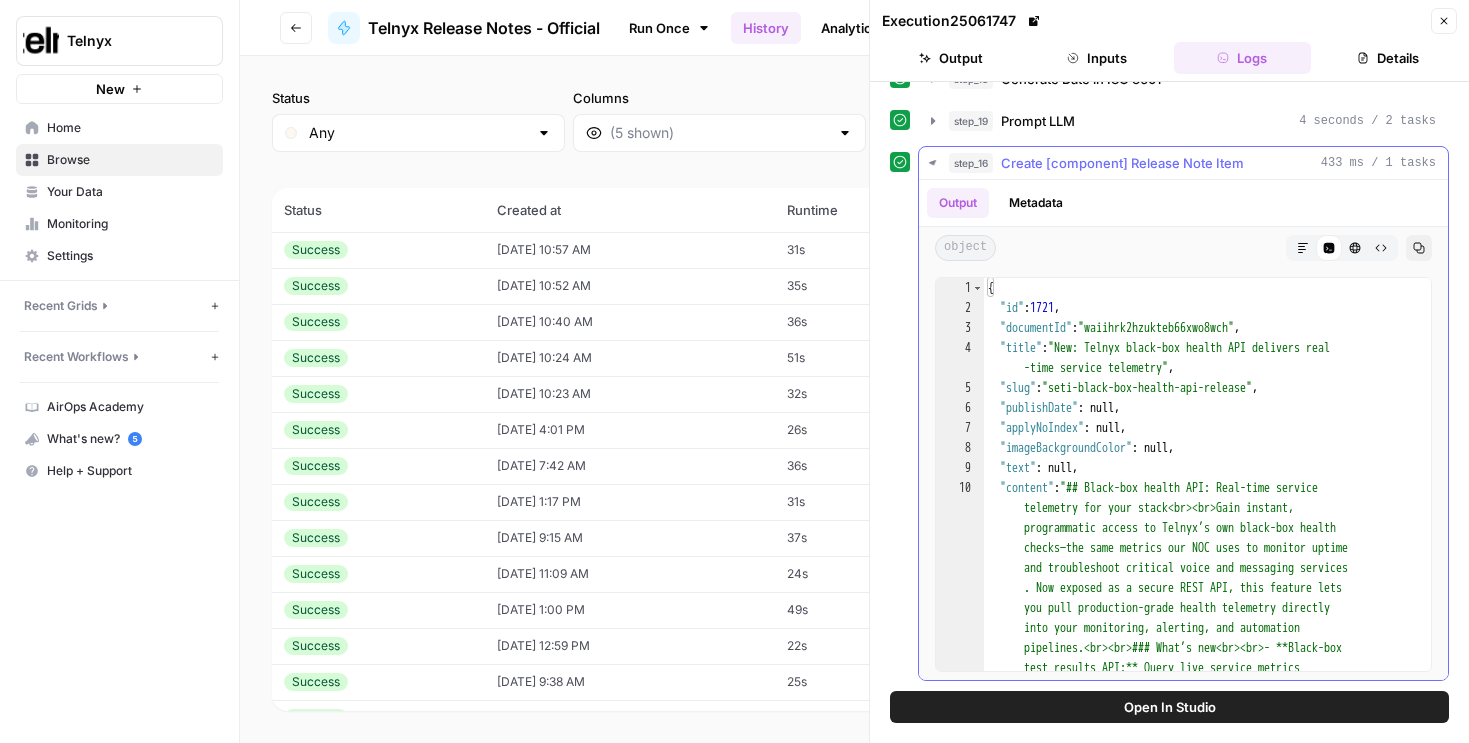 scroll, scrollTop: 0, scrollLeft: 0, axis: both 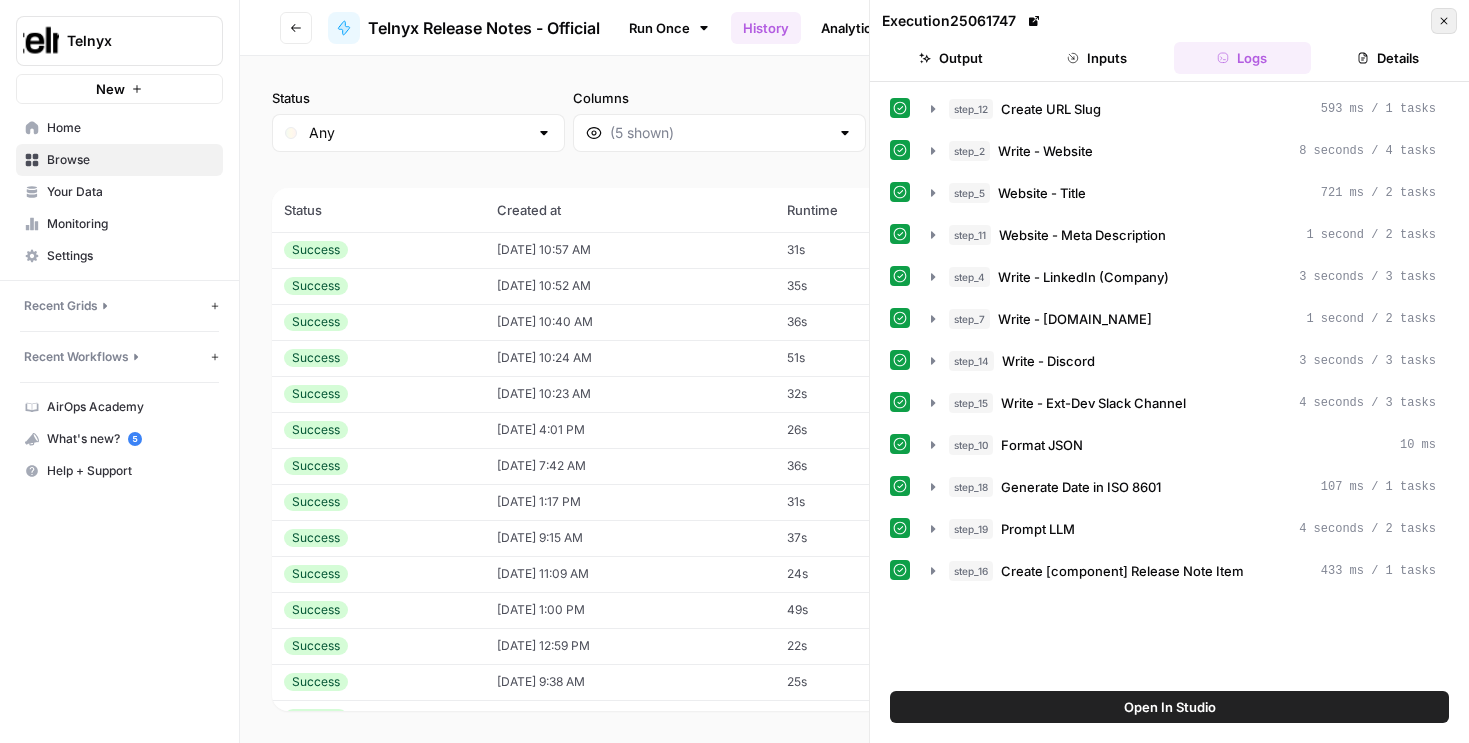 click 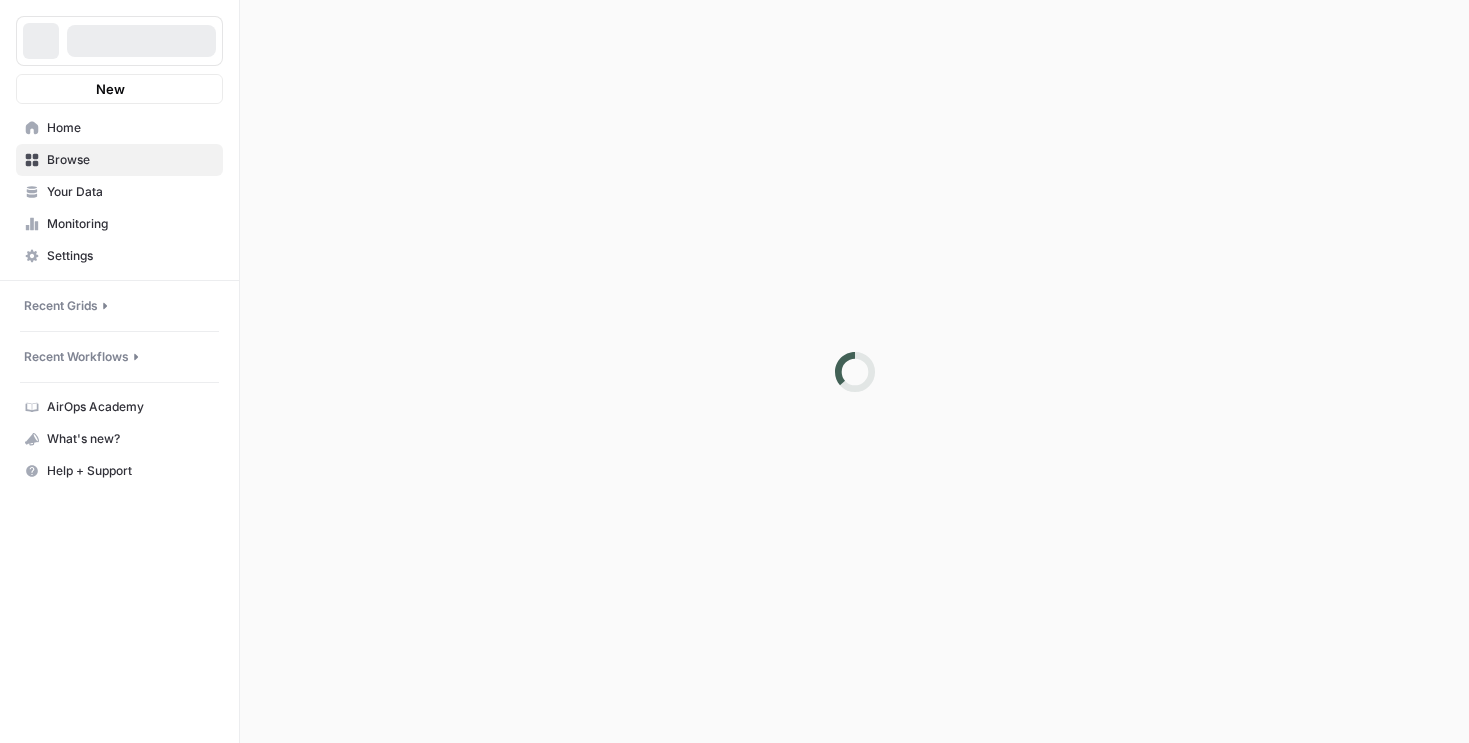 scroll, scrollTop: 0, scrollLeft: 0, axis: both 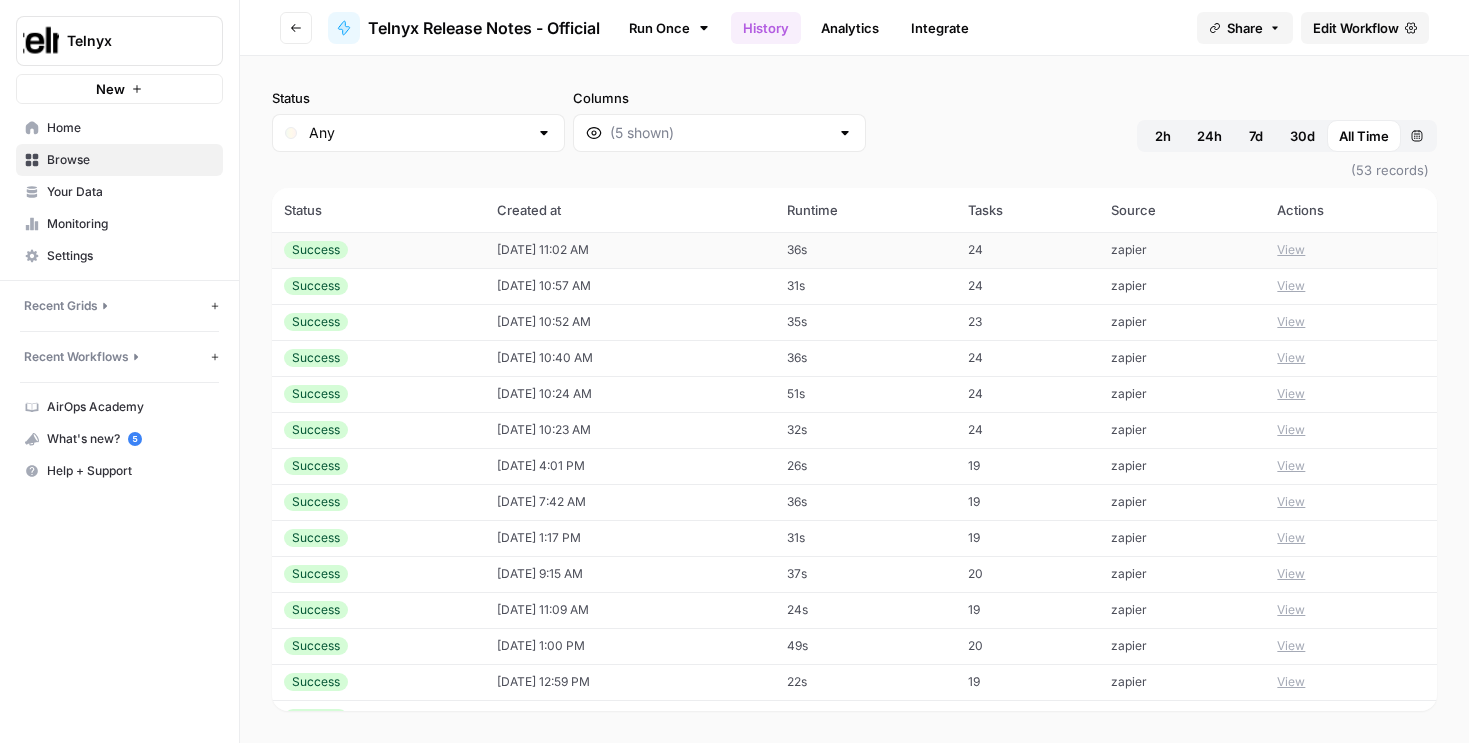 click on "View" at bounding box center [1291, 250] 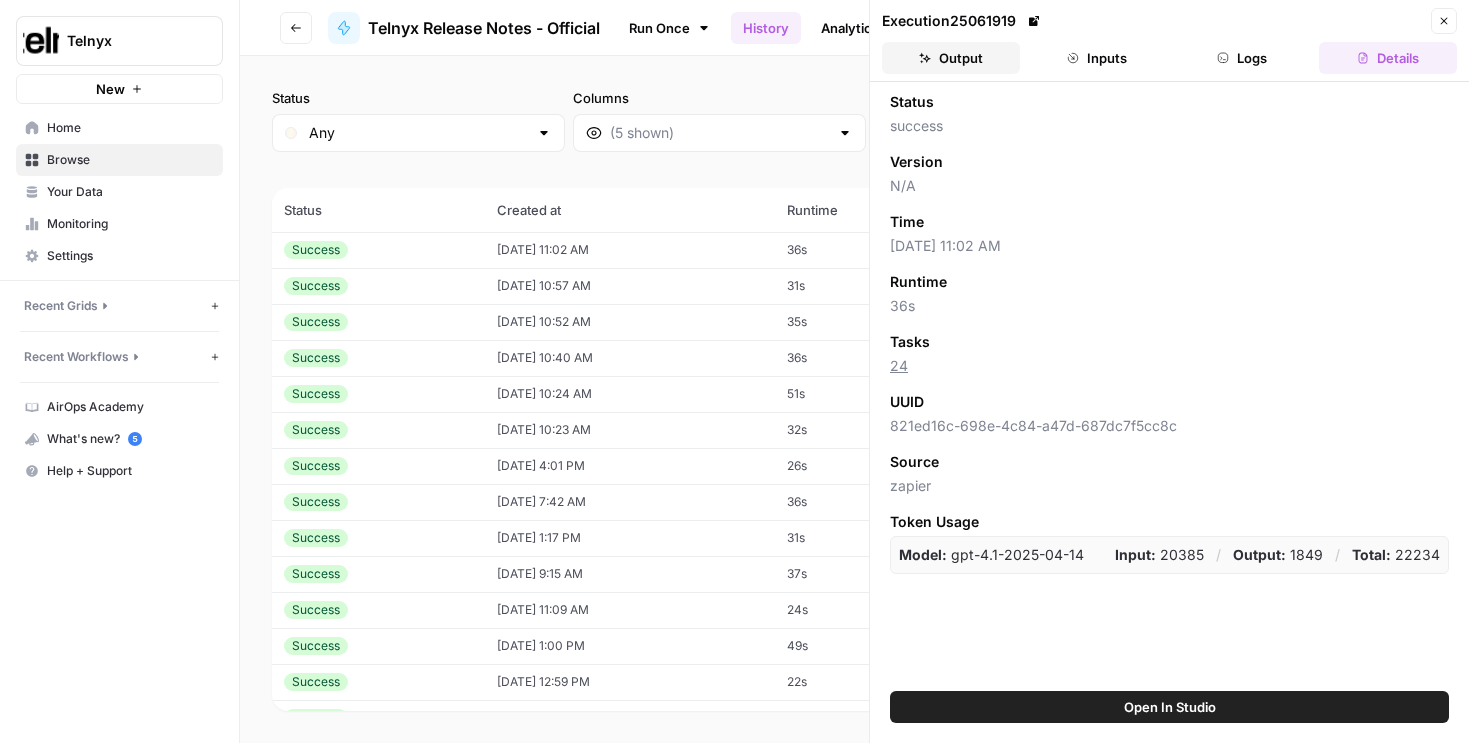 click on "Output" at bounding box center (951, 58) 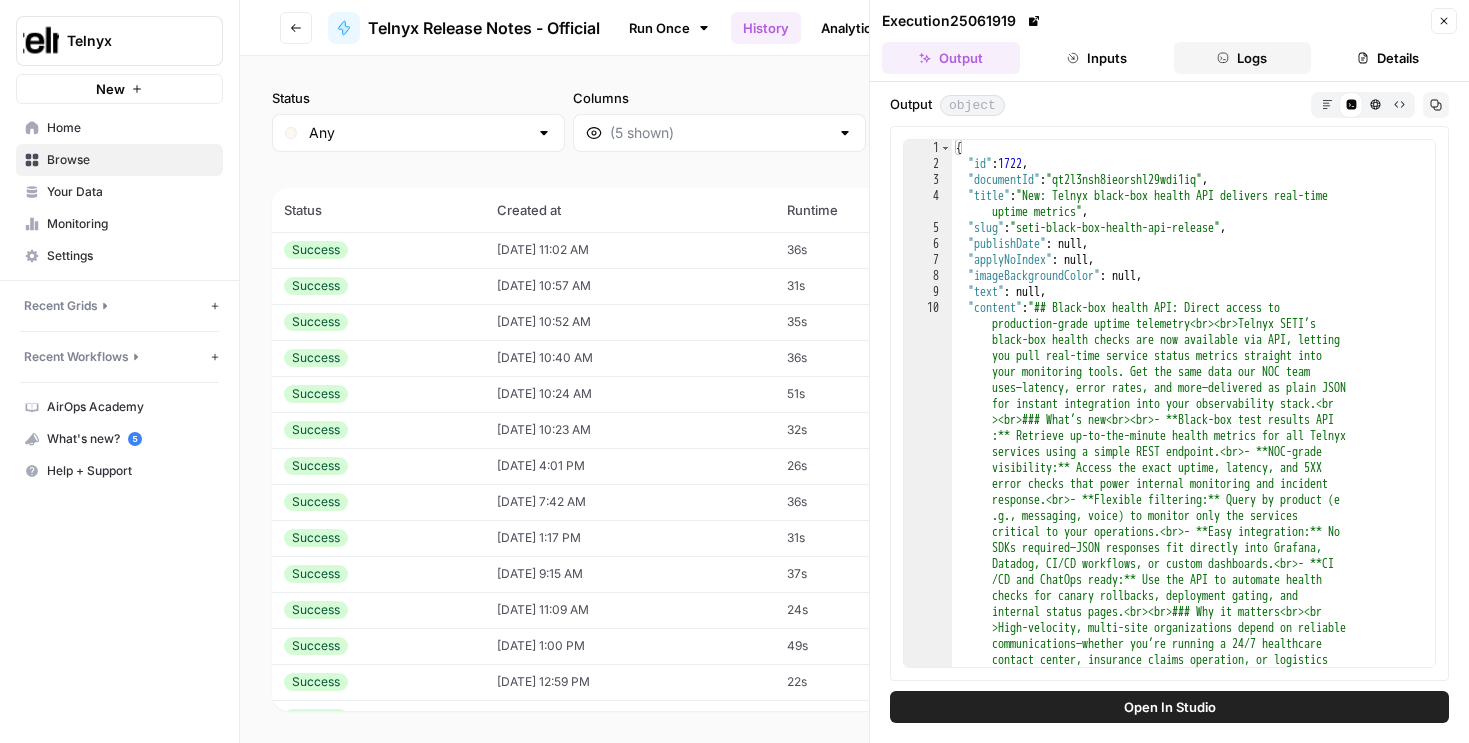 click on "Logs" at bounding box center (1243, 58) 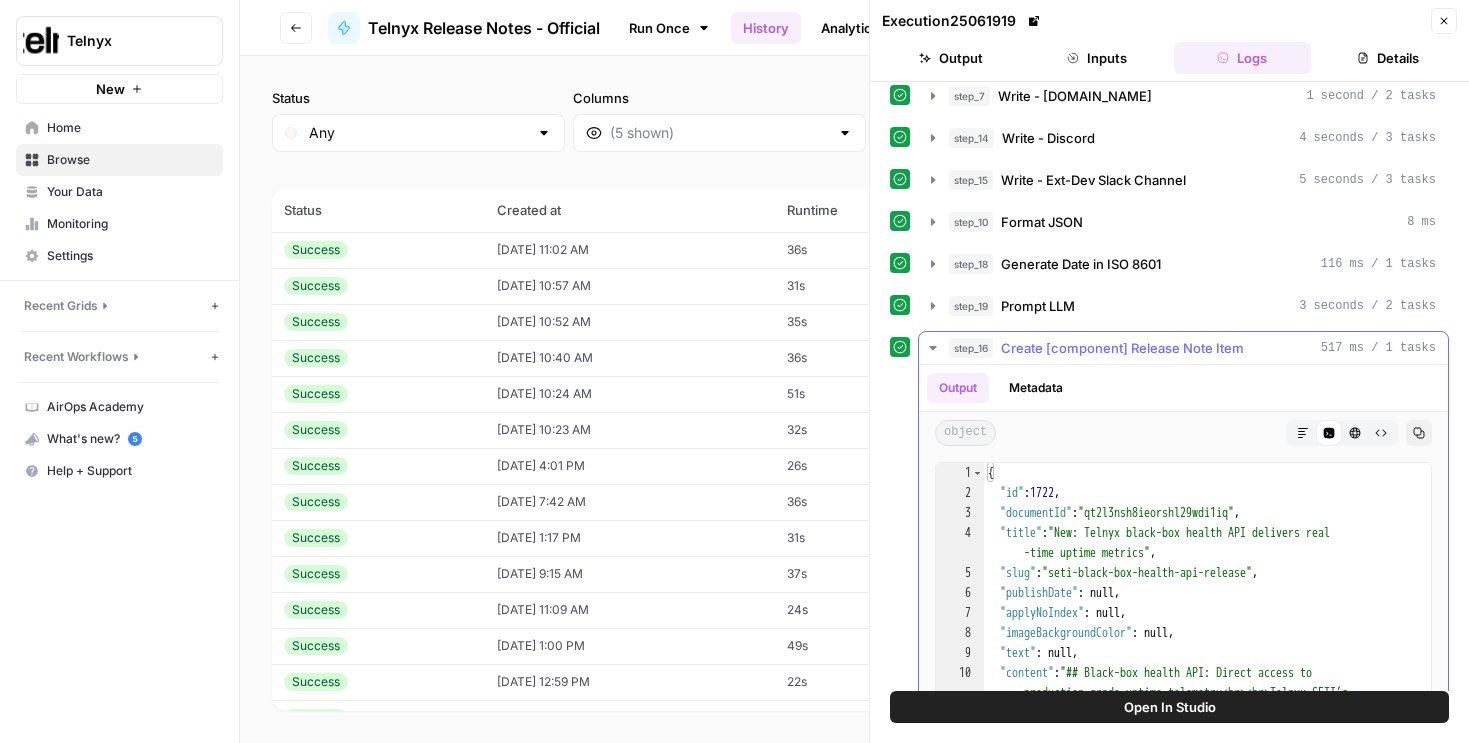 scroll, scrollTop: 408, scrollLeft: 0, axis: vertical 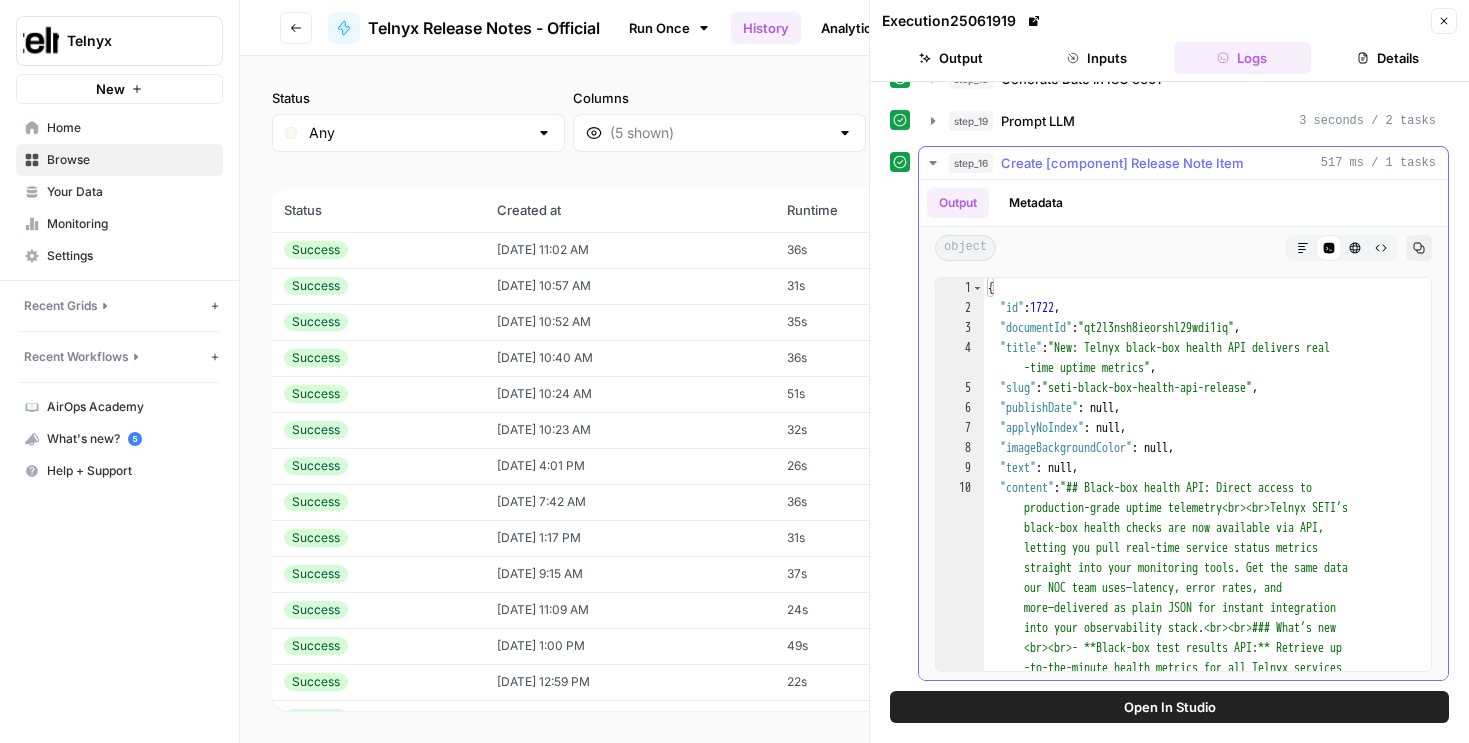 click 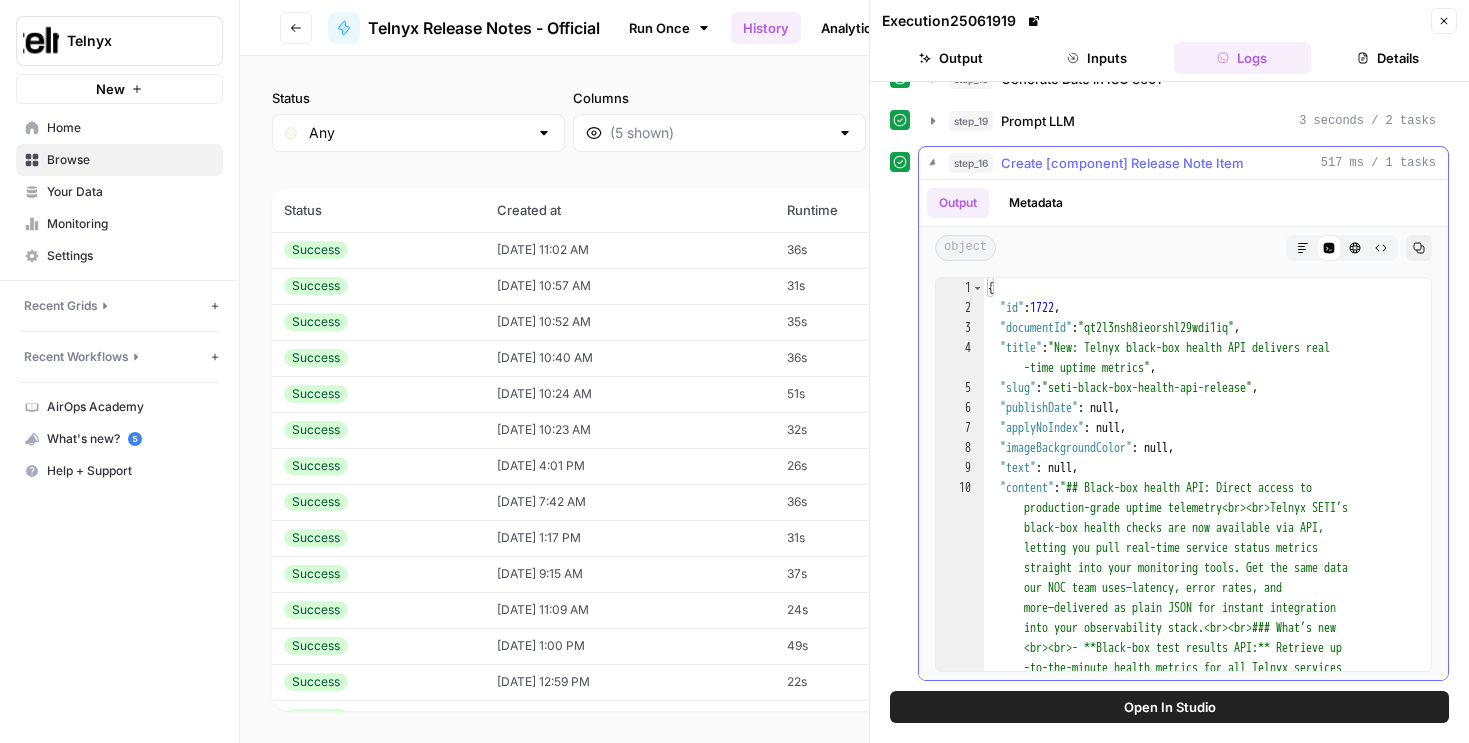 scroll, scrollTop: 0, scrollLeft: 0, axis: both 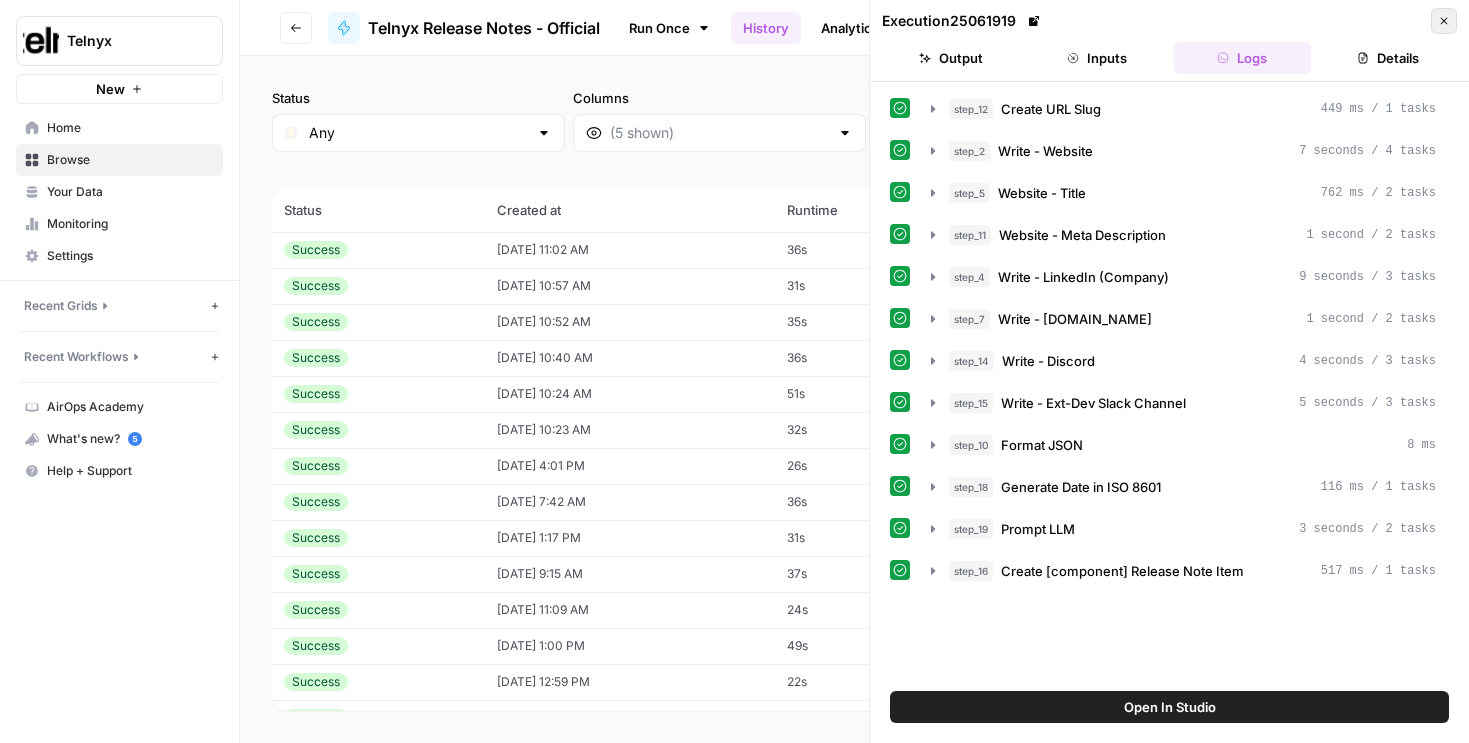 click 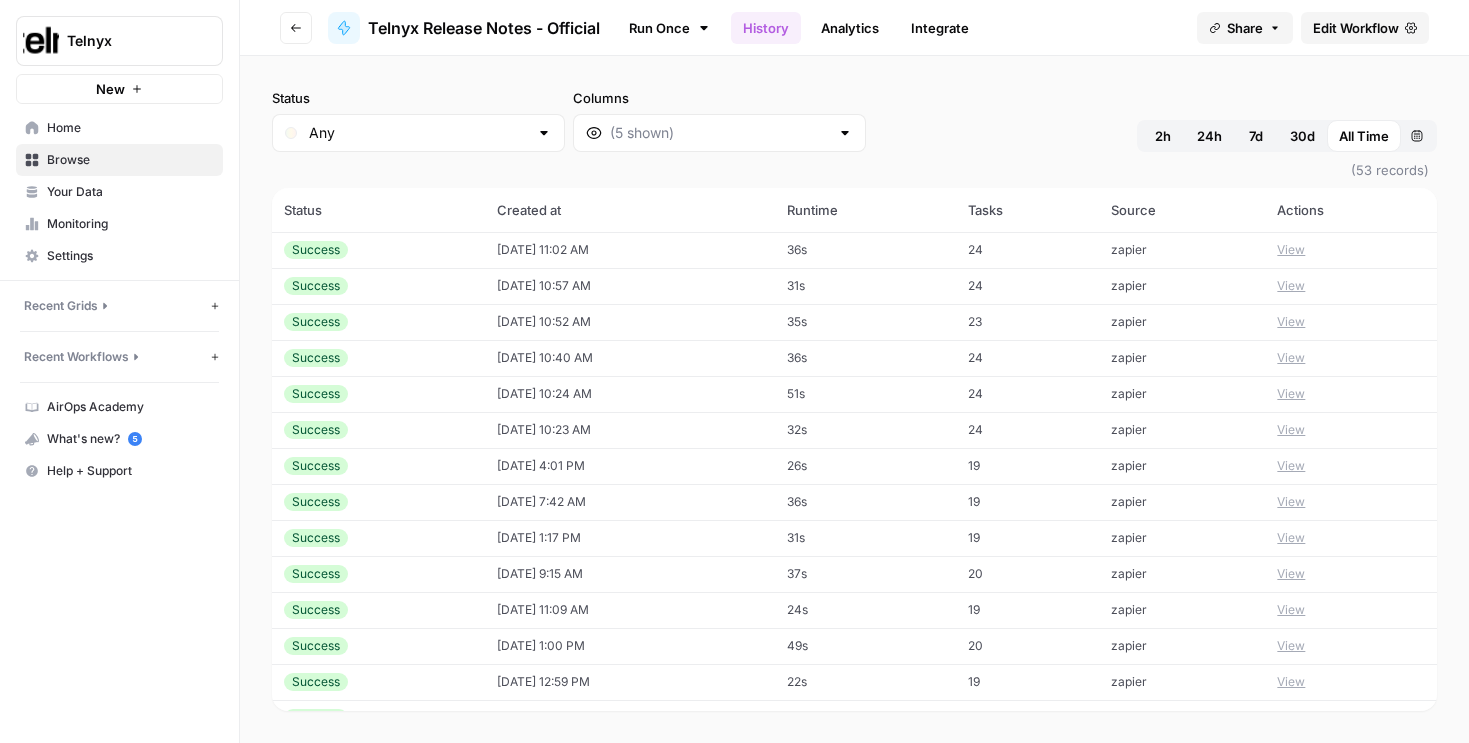 click on "Status Any Columns 2h 24h 7d 30d All Time Custom range (53 records) Status Created at Runtime Tasks Source Actions Success [DATE] 11:02 AM 36s 24 zapier View Success [DATE] 10:57 AM 31s 24 zapier View Success [DATE] 10:52 AM 35s 23 zapier View Success [DATE] 10:40 AM 36s 24 zapier View Success [DATE] 10:24 AM 51s 24 zapier View Success [DATE] 10:23 AM 32s 24 zapier View Success [DATE] 4:01 PM 26s 19 zapier View Success [DATE] 7:42 AM 36s 19 zapier View Success [DATE] 1:17 PM 31s 19 zapier View Success [DATE] 9:15 AM 37s 20 zapier View Success [DATE] 11:09 AM 24s 19 zapier View Success [DATE] 1:00 PM 49s 20 zapier View Success [DATE] 12:59 PM 22s 19 zapier View Success [DATE] 9:38 AM 25s 19 zapier View Success [DATE] 2:37 PM 26s 19 zapier View Success [DATE] 1:15 PM 30s 19 zapier View Success [DATE] 1:14 PM 26s 19 zapier View Success [DATE] 1:13 PM 31s 19 zapier View Success [DATE] 1:12 PM 33s 19 zapier View Success" at bounding box center [854, 399] 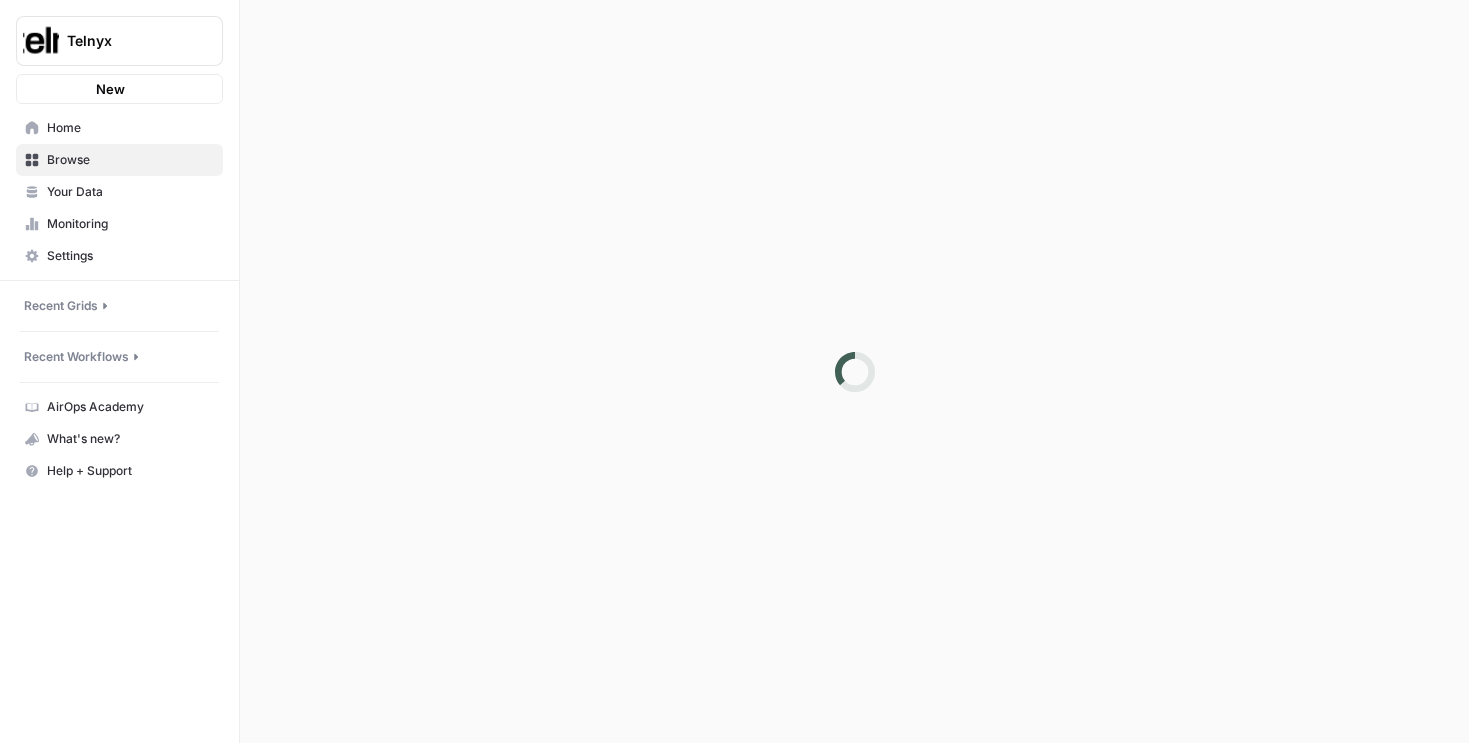 scroll, scrollTop: 0, scrollLeft: 0, axis: both 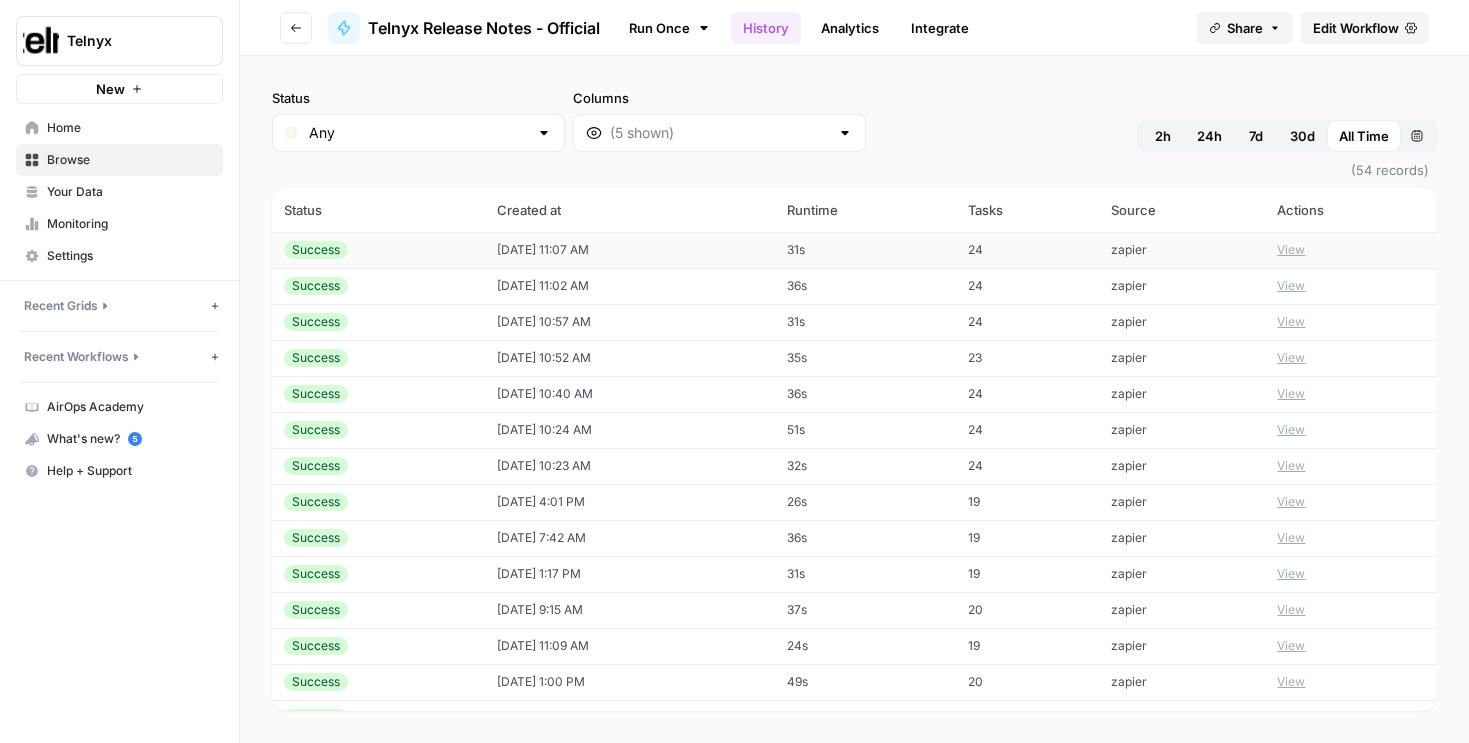 click on "View" at bounding box center (1291, 250) 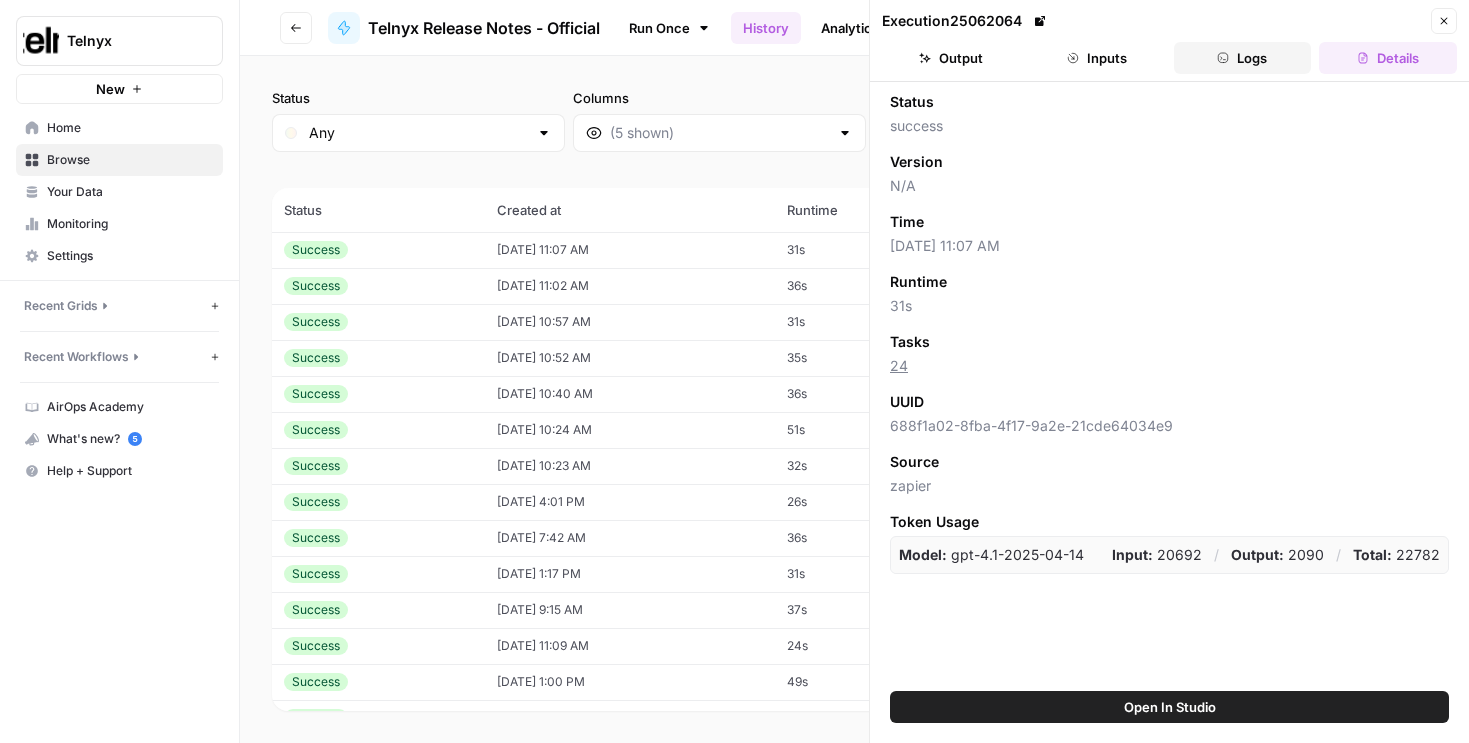 click 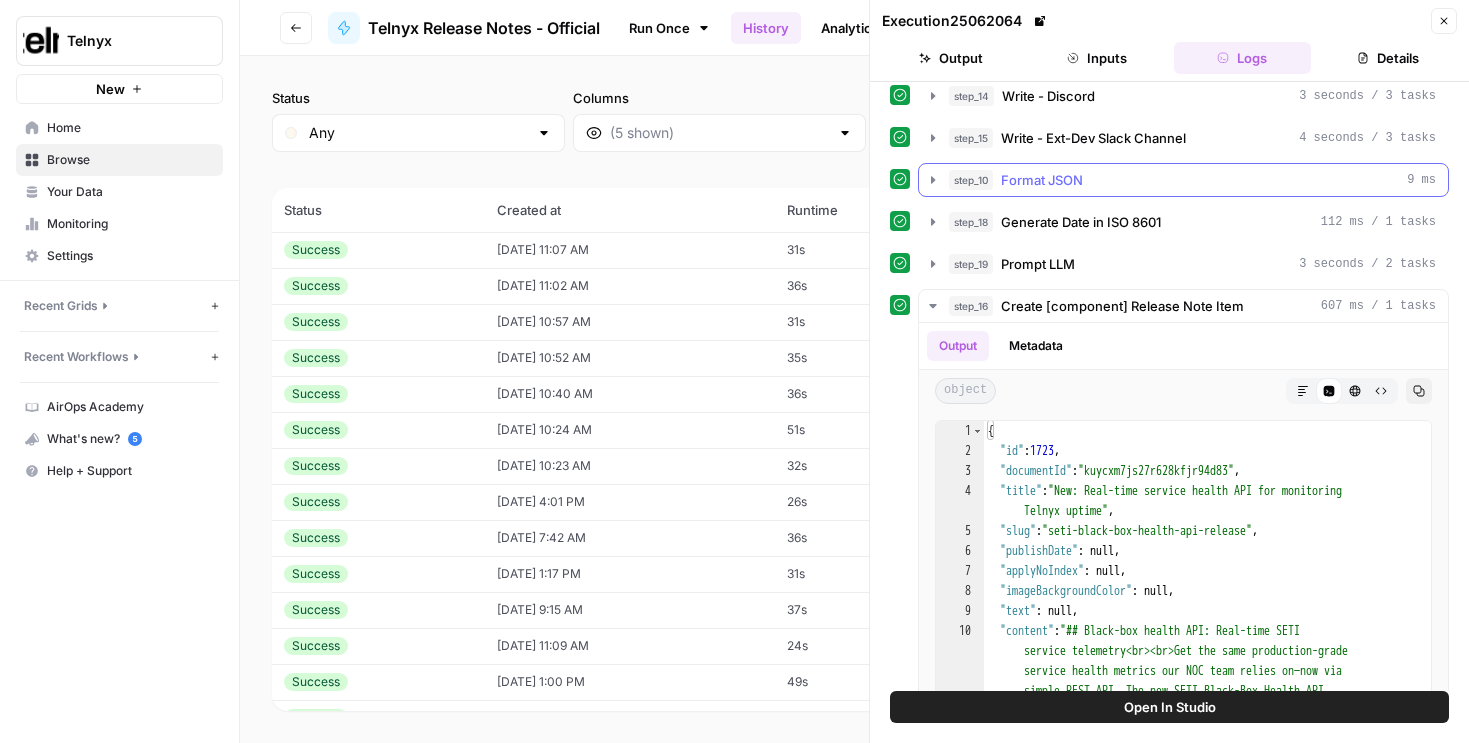 scroll, scrollTop: 308, scrollLeft: 0, axis: vertical 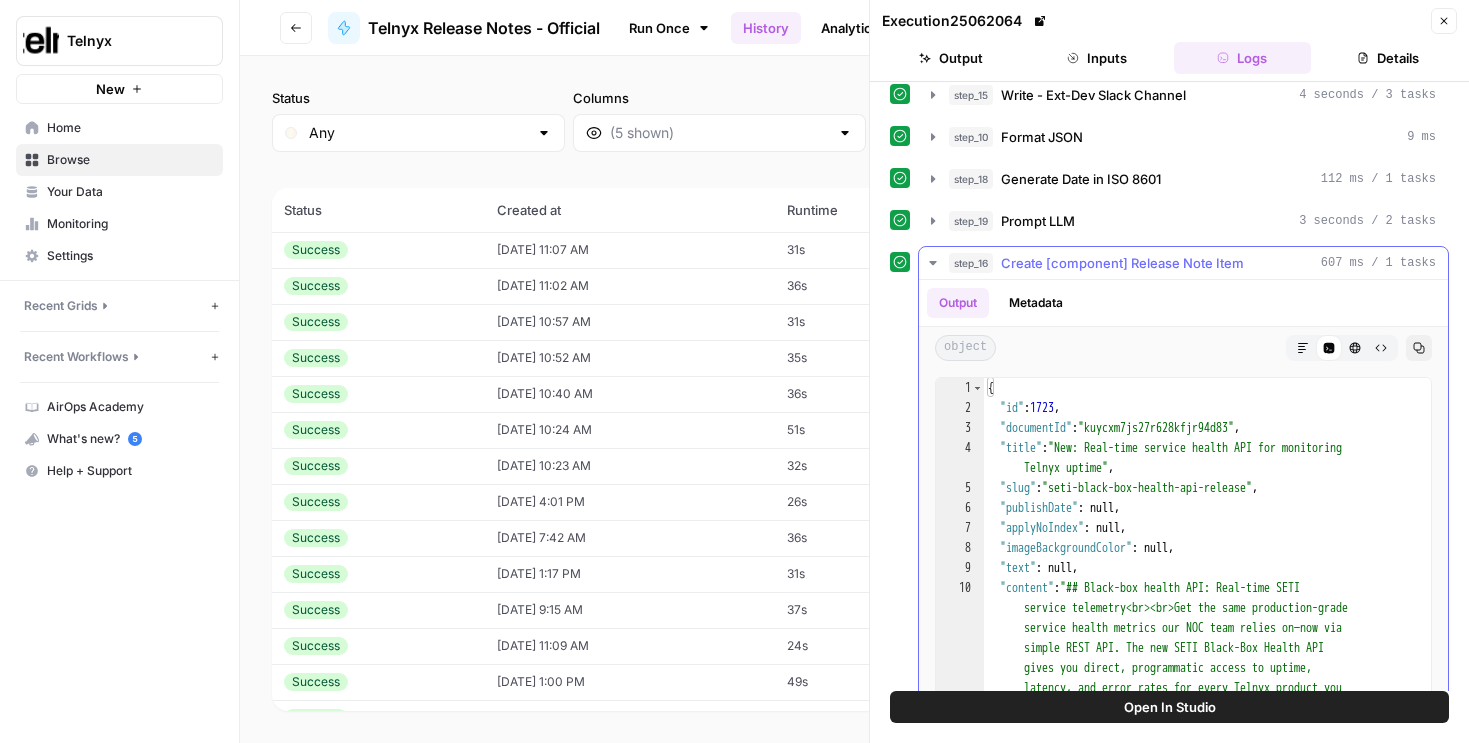click 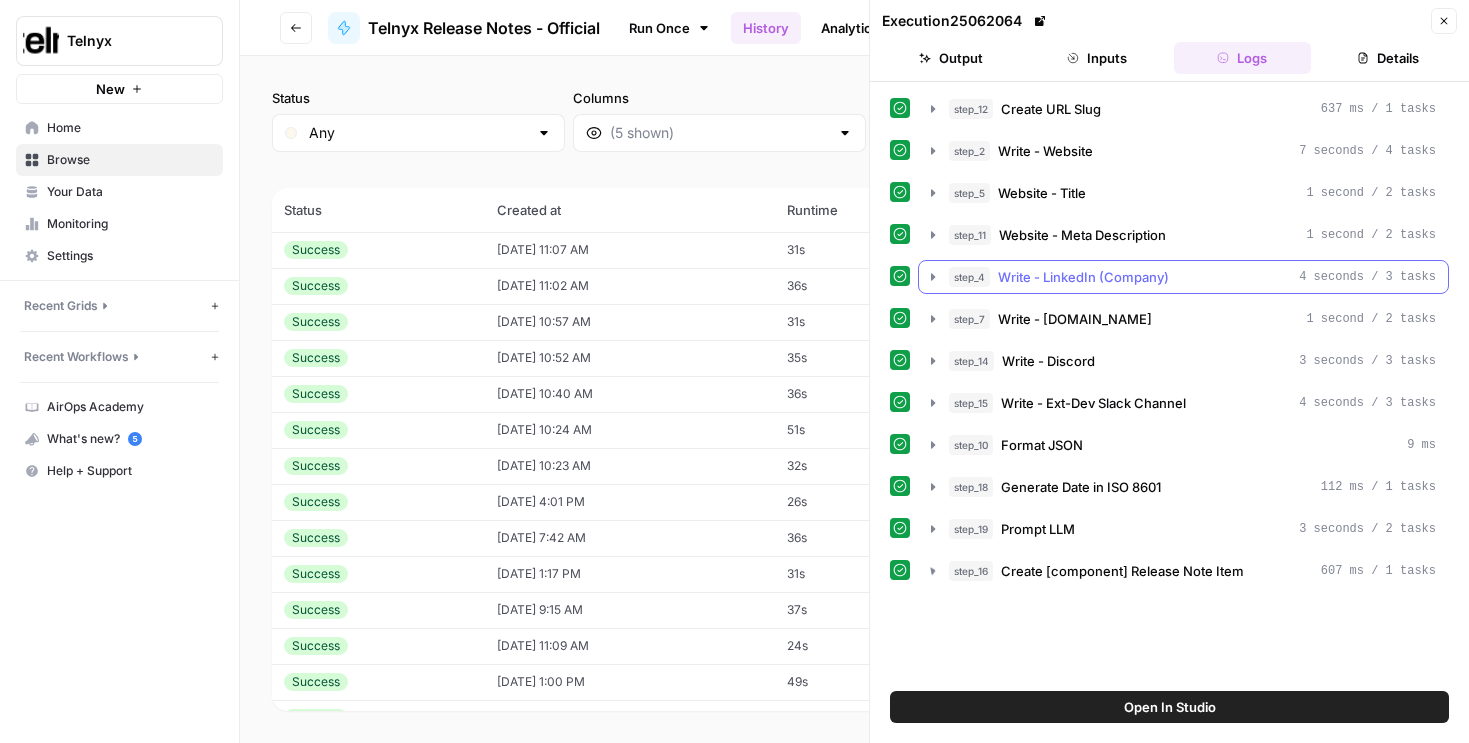 scroll, scrollTop: 0, scrollLeft: 0, axis: both 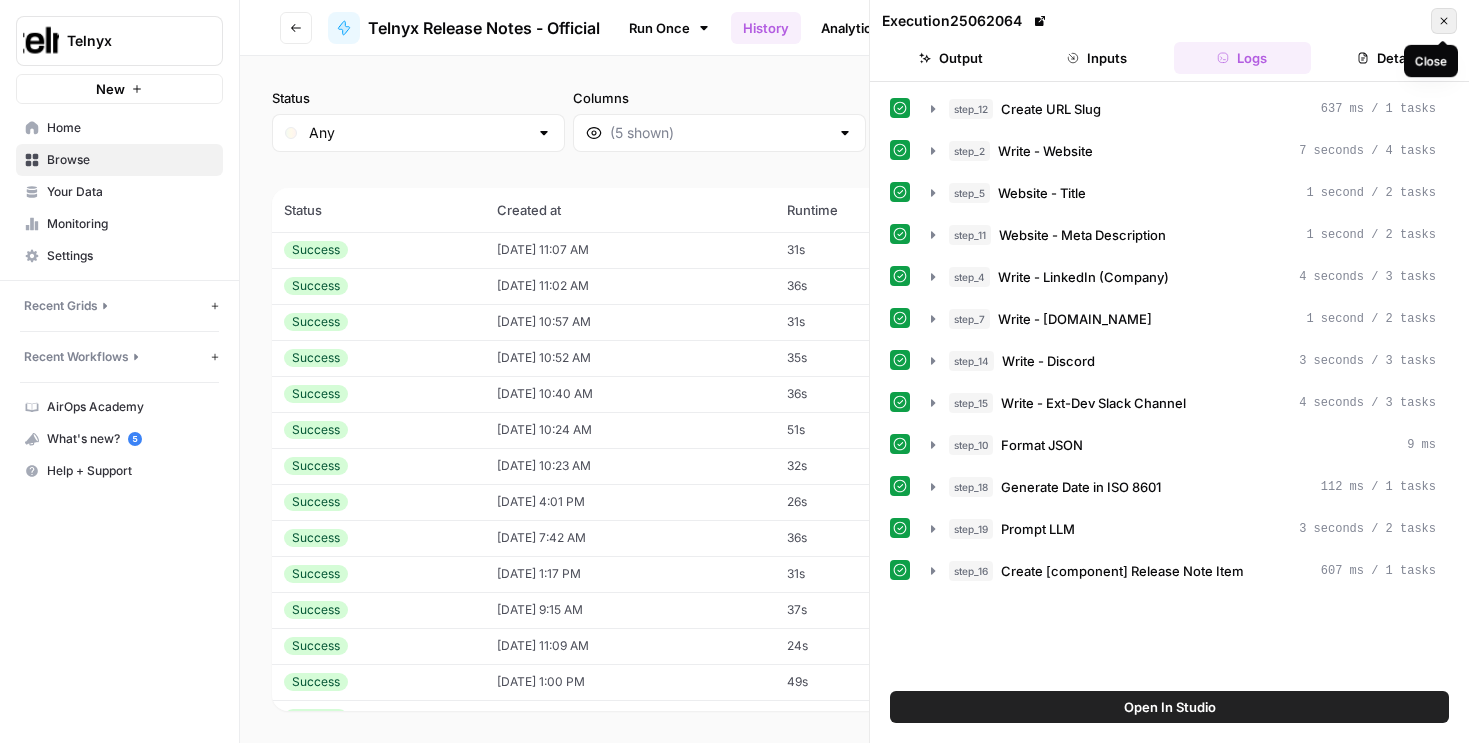 click 